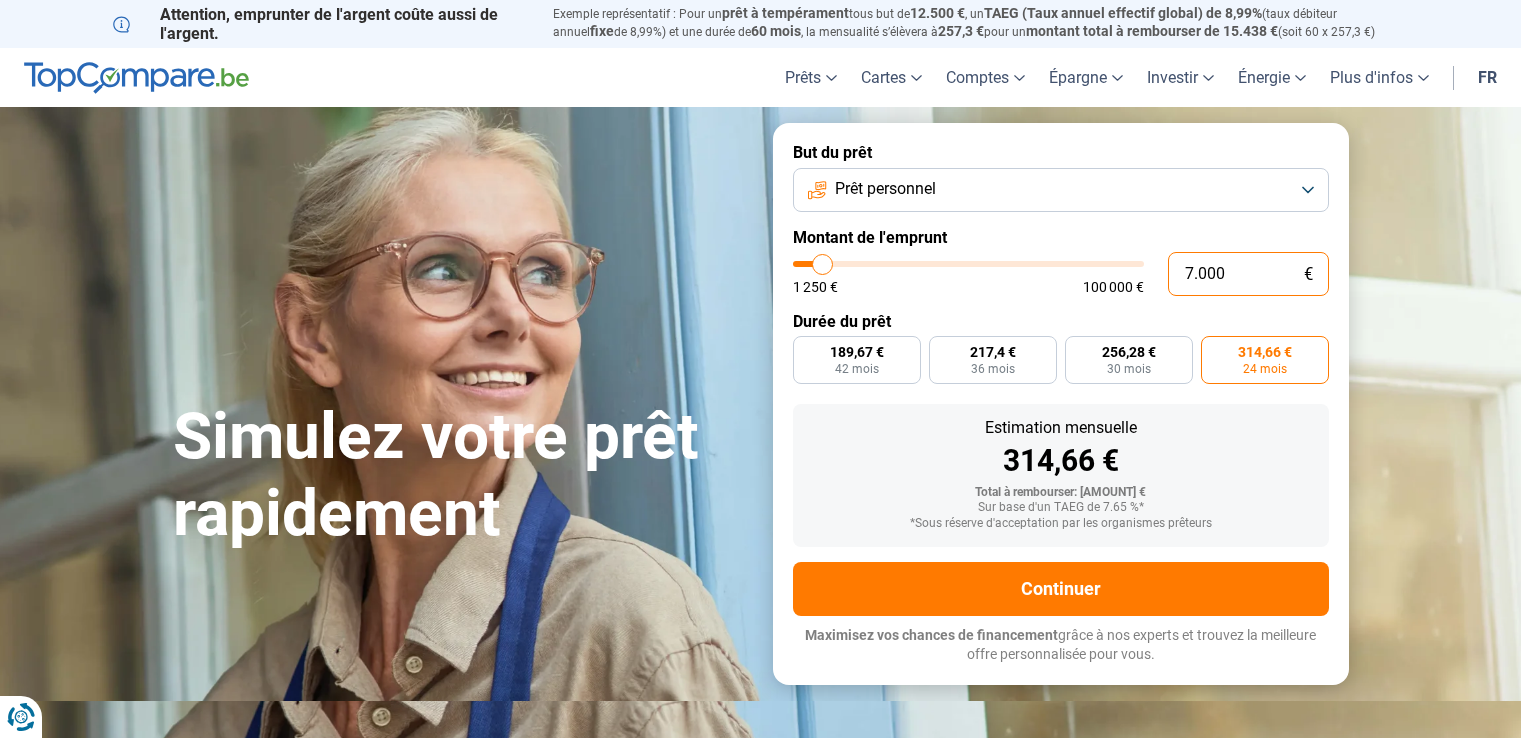 scroll, scrollTop: 0, scrollLeft: 0, axis: both 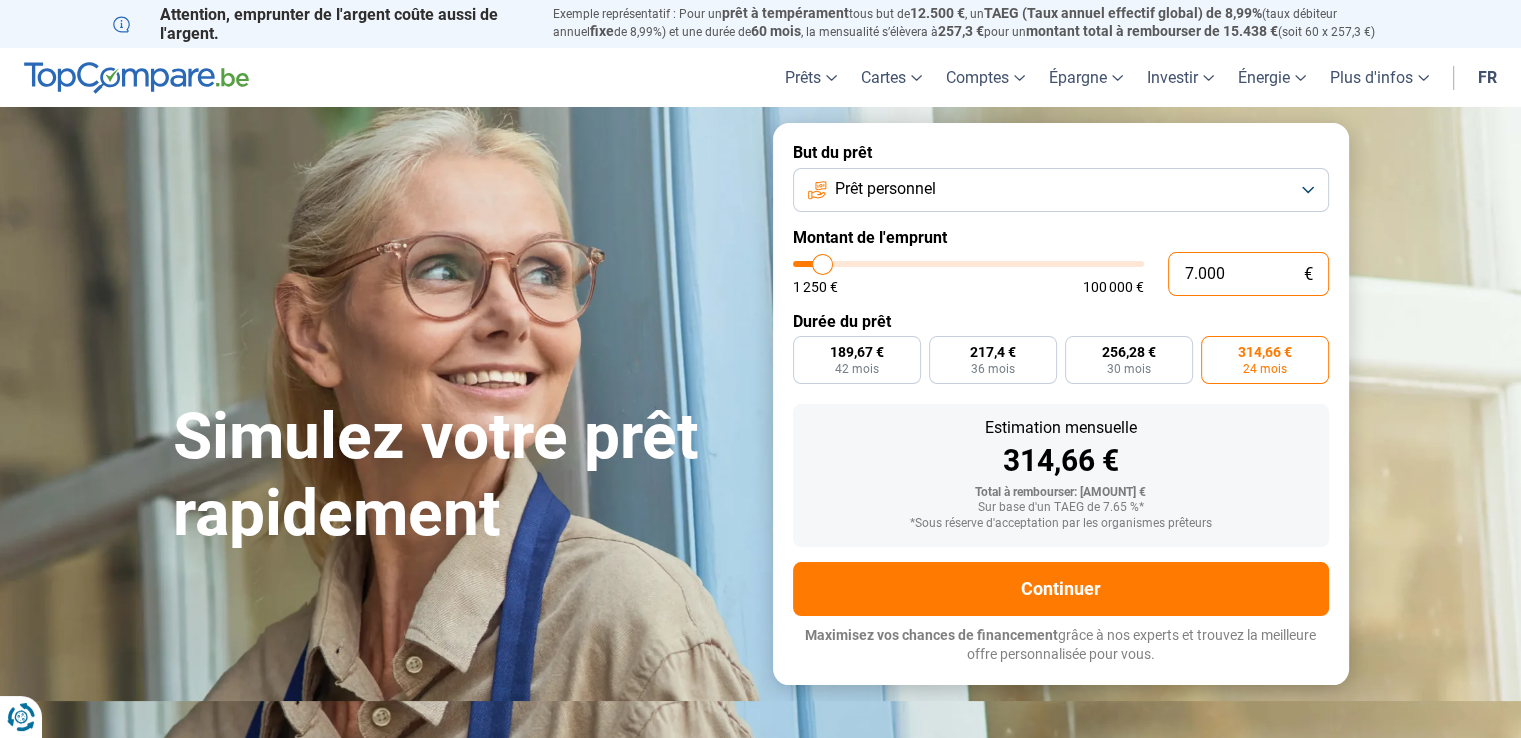 drag, startPoint x: 792, startPoint y: 184, endPoint x: 647, endPoint y: 173, distance: 145.41664 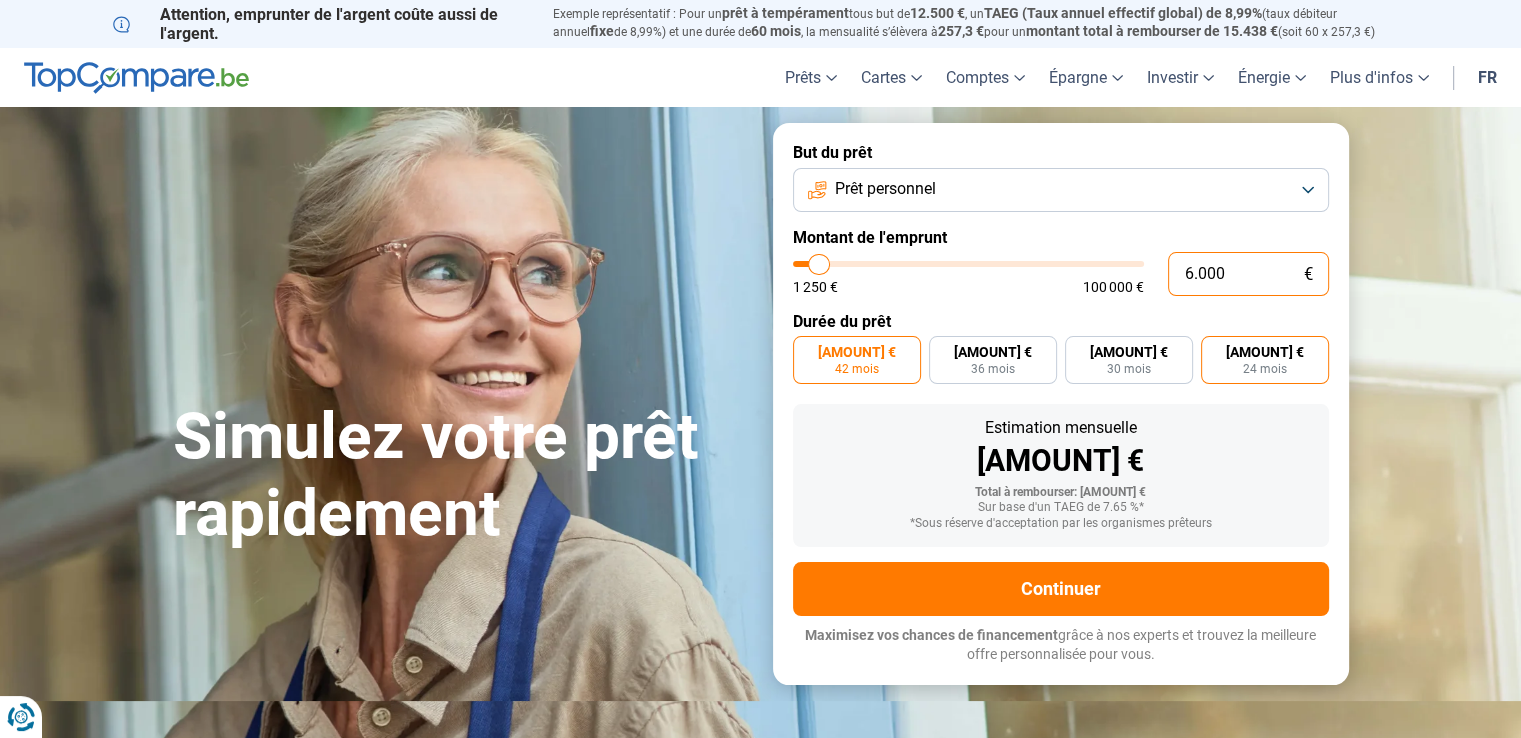type on "6.000" 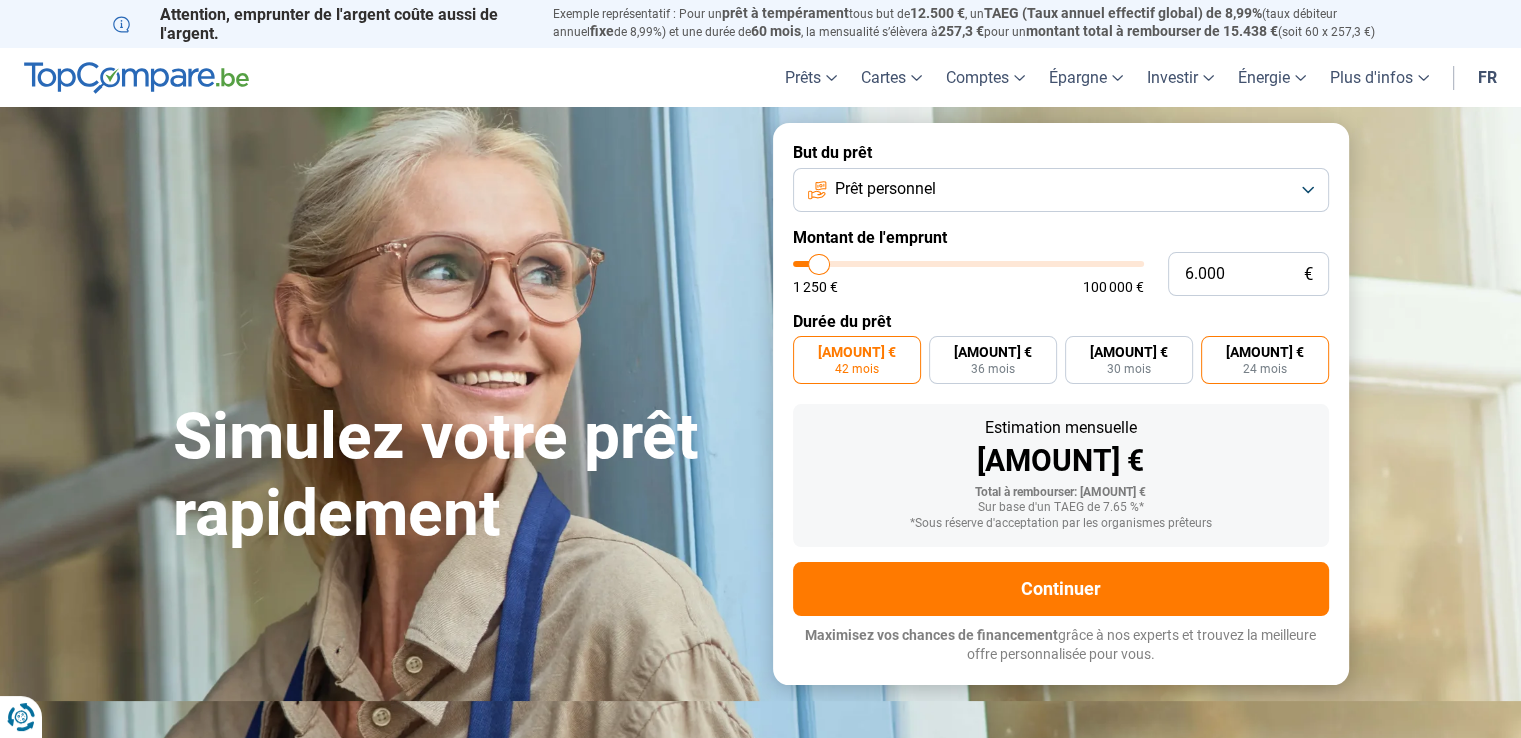 click on "[AMOUNT] €" at bounding box center (1265, 352) 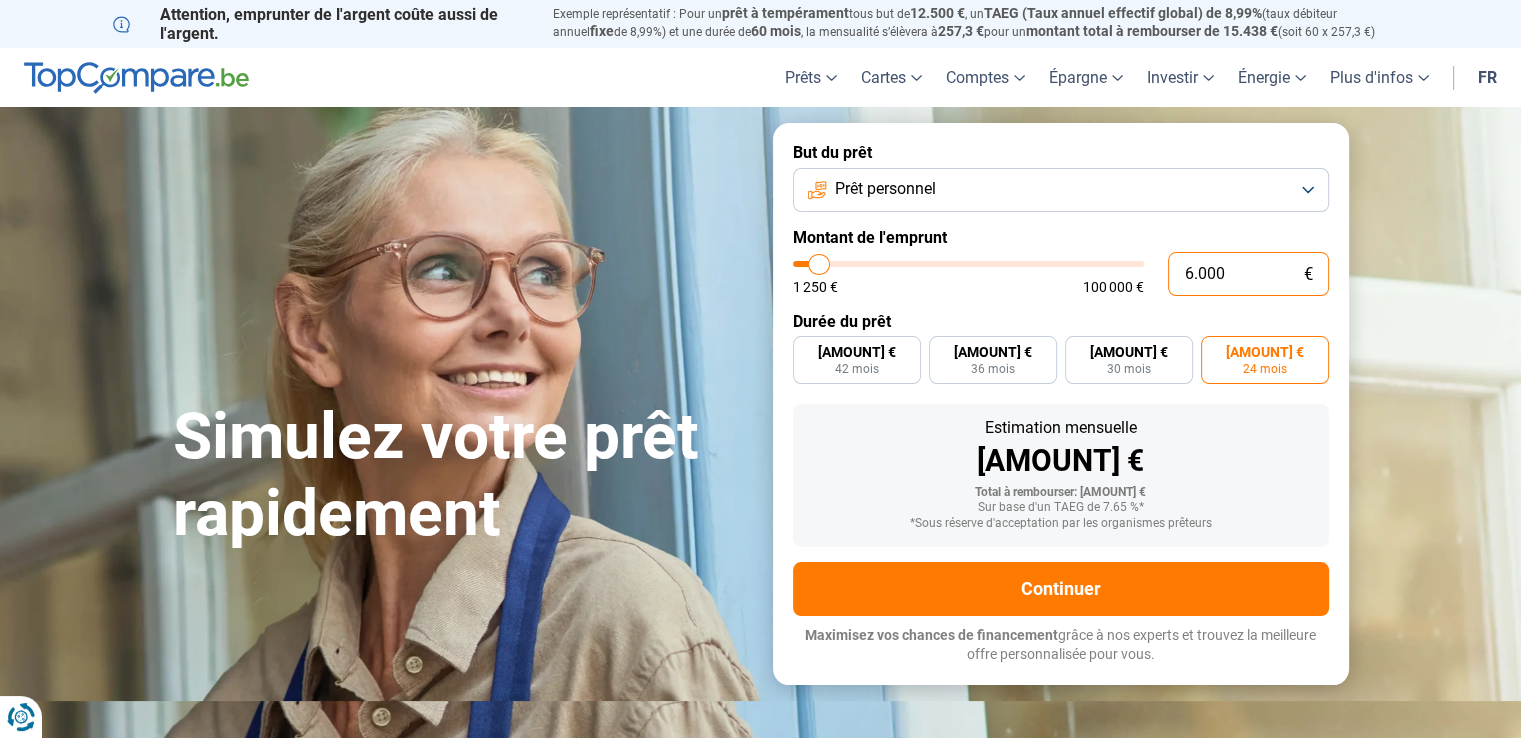 drag, startPoint x: 1222, startPoint y: 277, endPoint x: 1132, endPoint y: 277, distance: 90 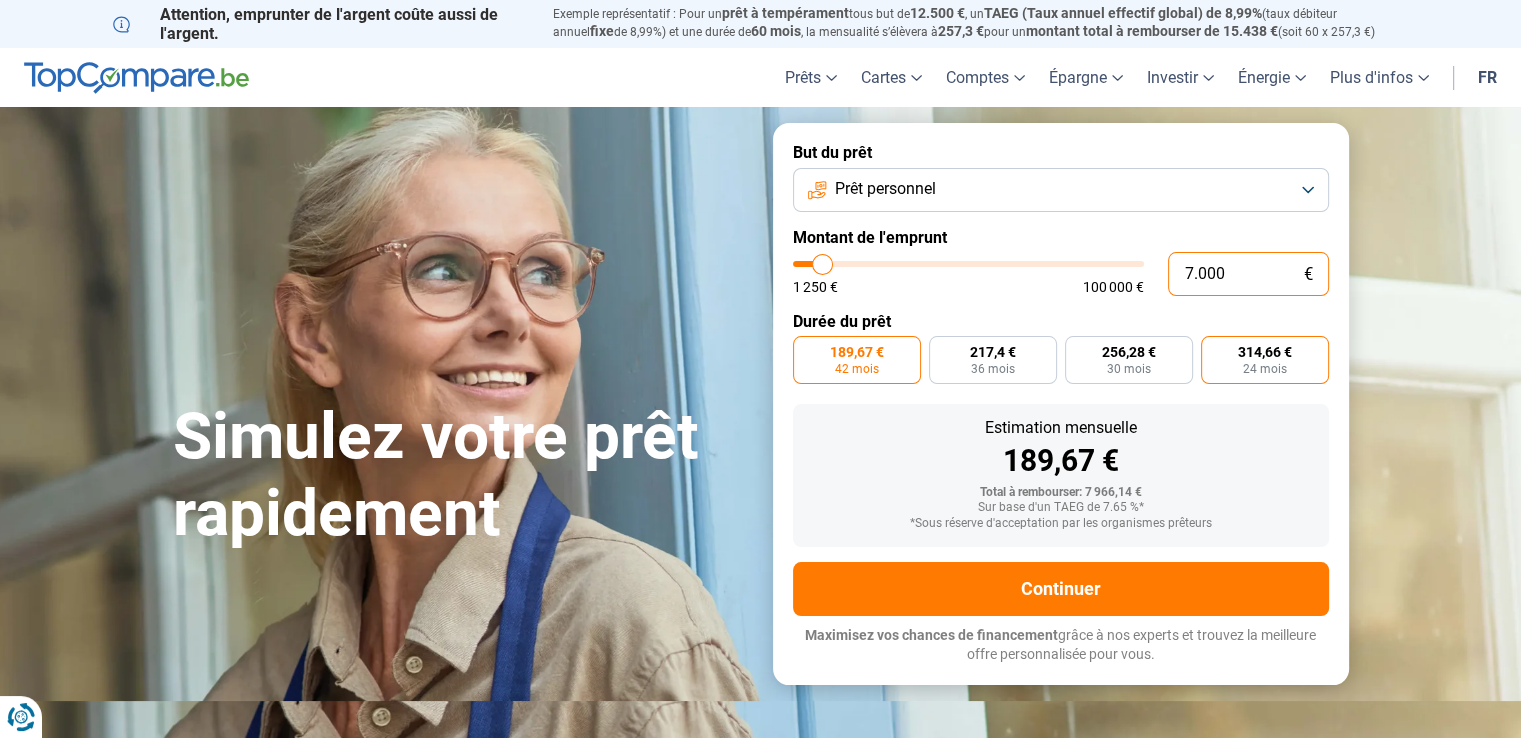 type on "7.000" 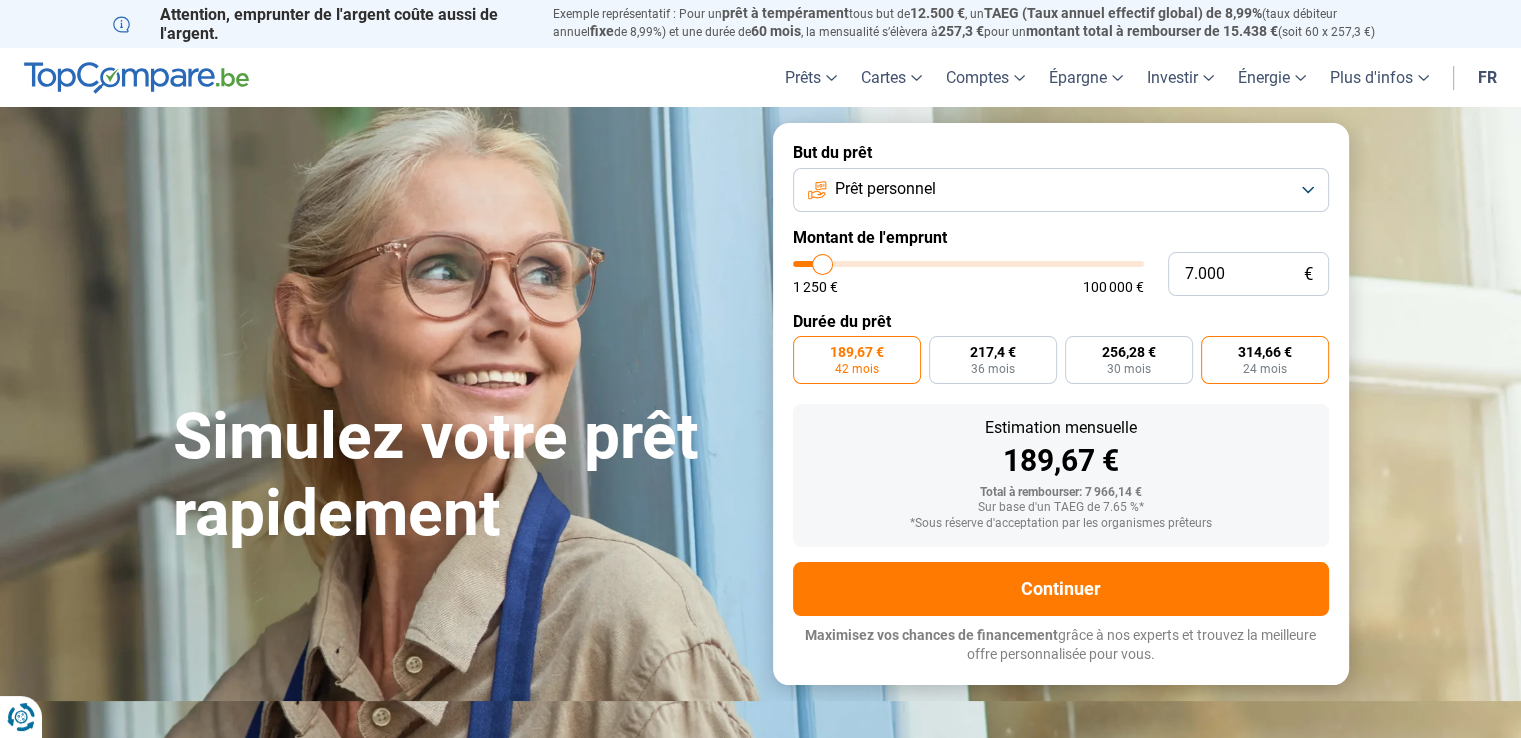 click on "[AMOUNT] € [MONTHS] mois" at bounding box center (1265, 360) 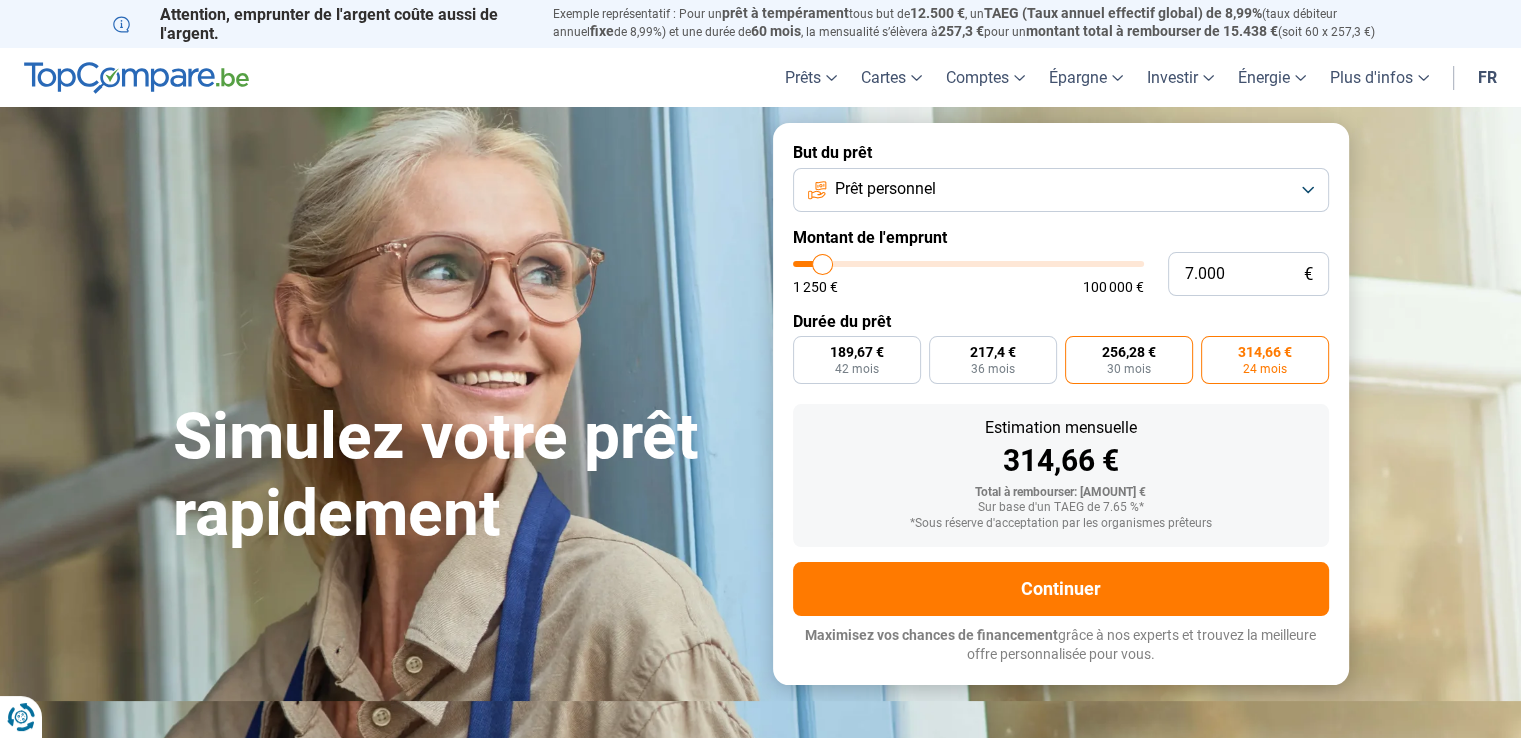 click on "30 mois" at bounding box center [1129, 369] 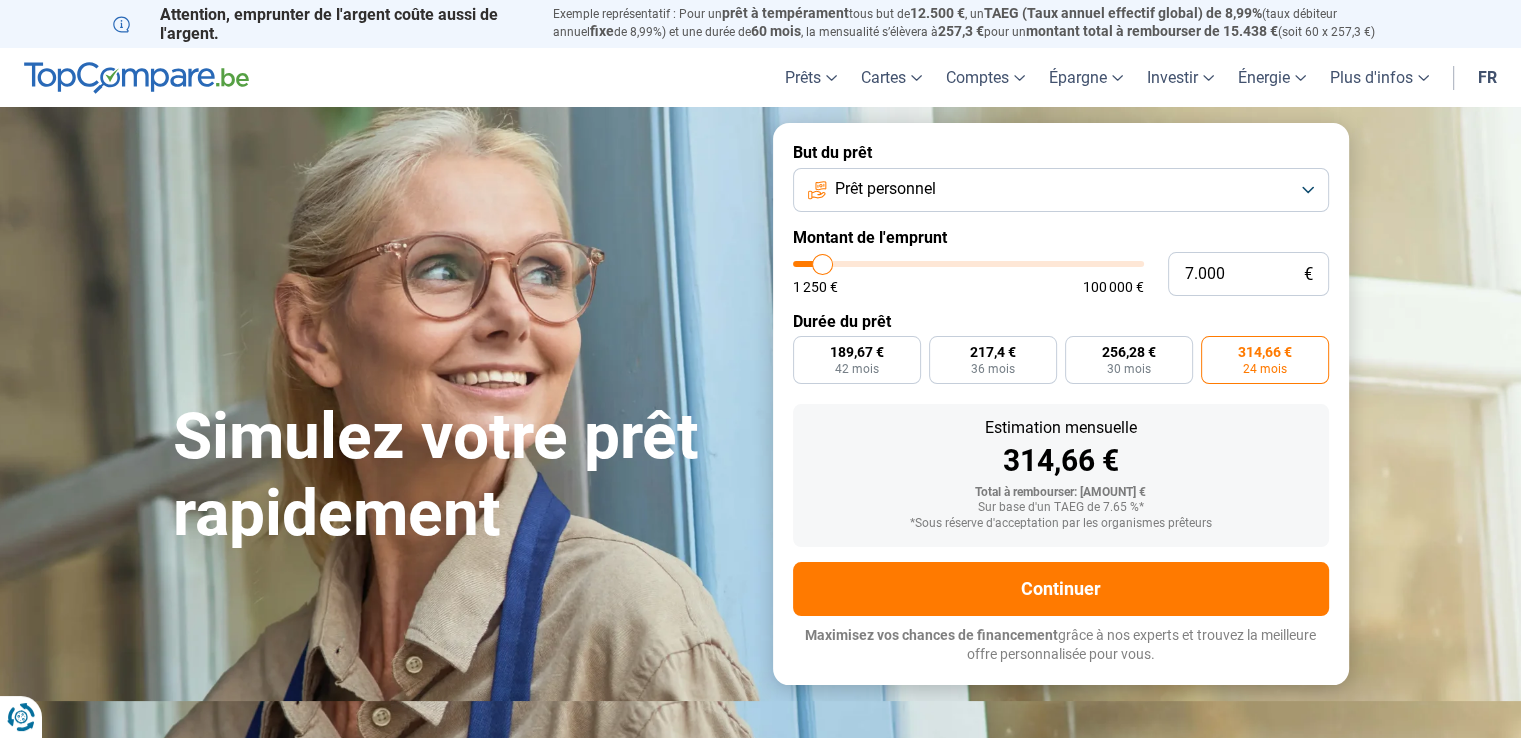 click on "[AMOUNT] € [MONTHS] mois" at bounding box center [1265, 360] 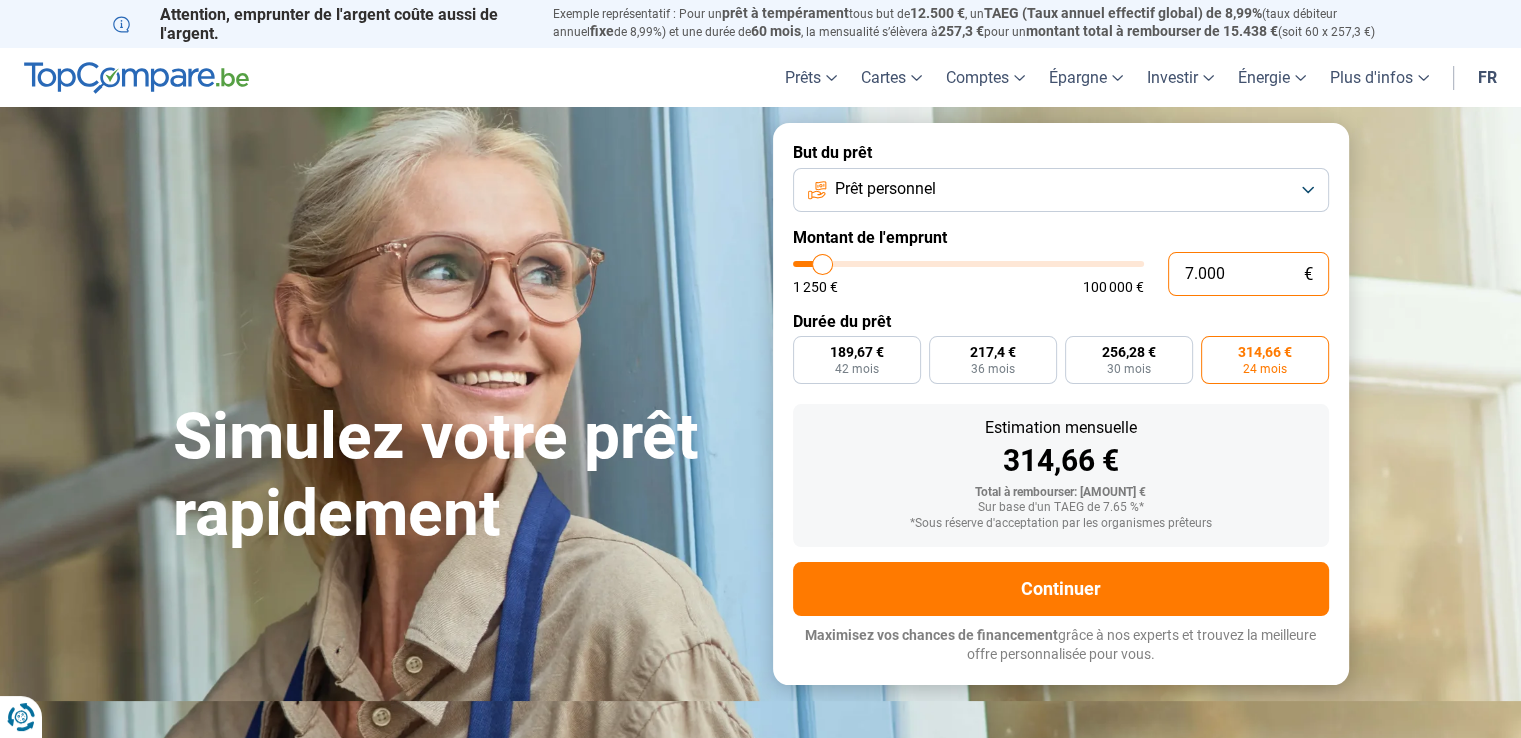 drag, startPoint x: 1237, startPoint y: 278, endPoint x: 1181, endPoint y: 278, distance: 56 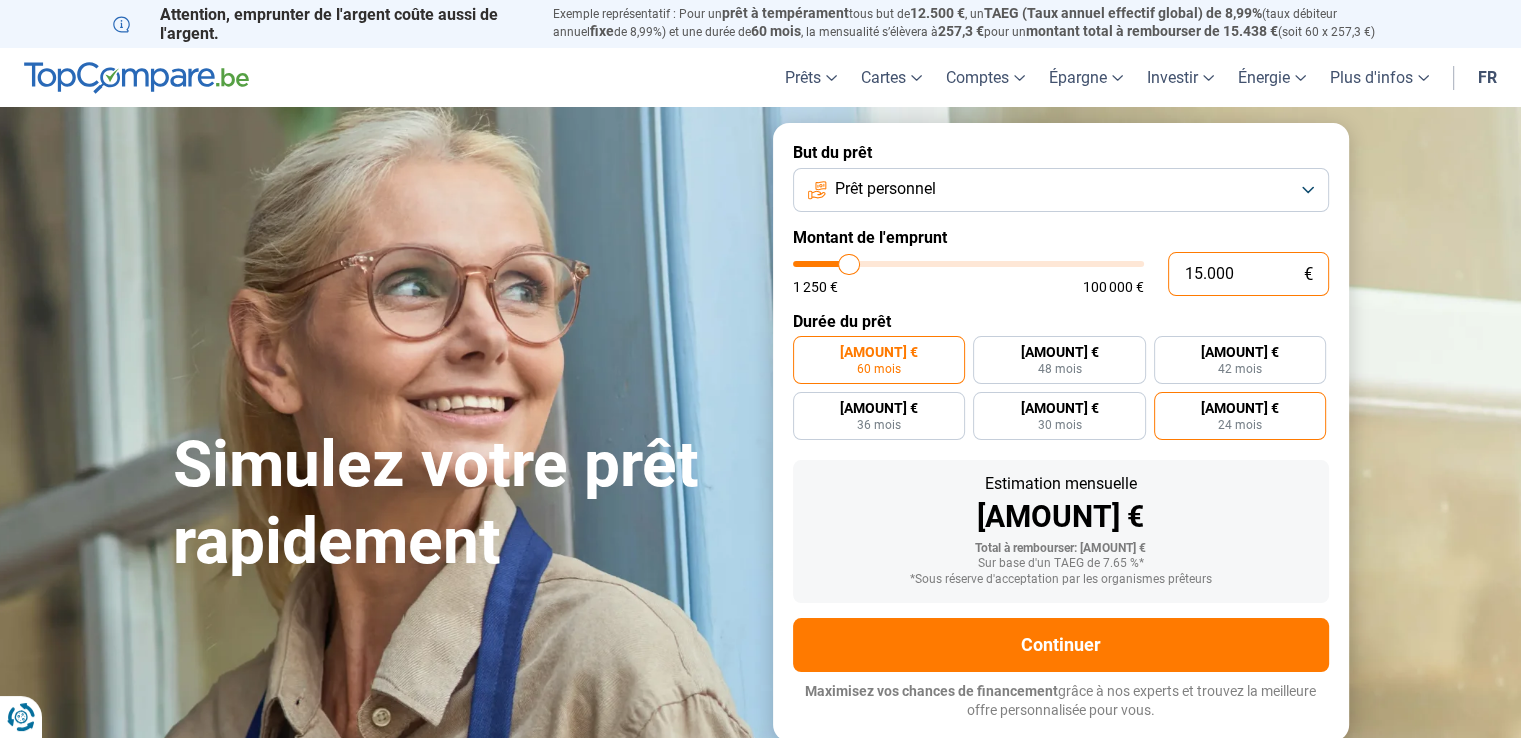 type on "15.000" 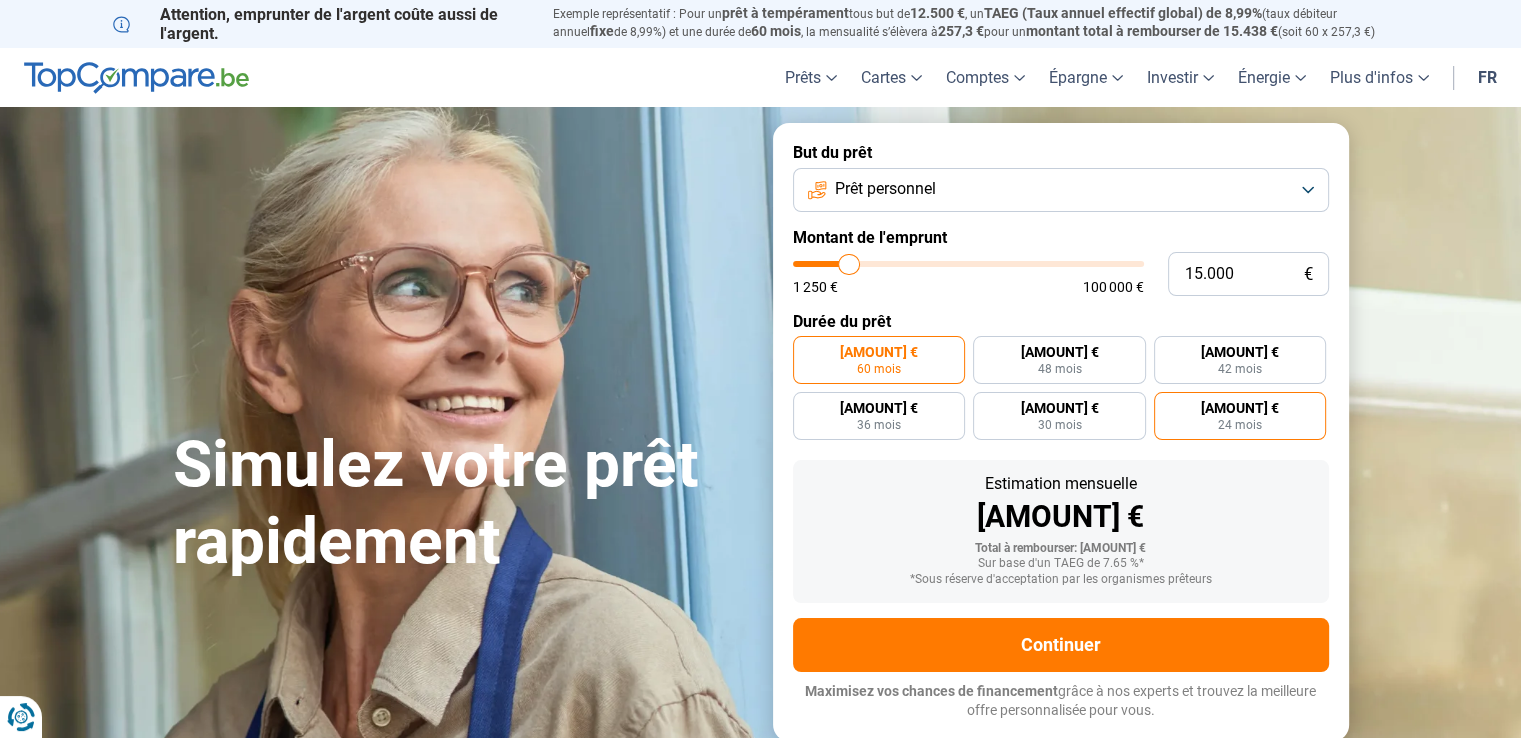 click on "[AMOUNT] € [MONTHS] mois" at bounding box center [1240, 416] 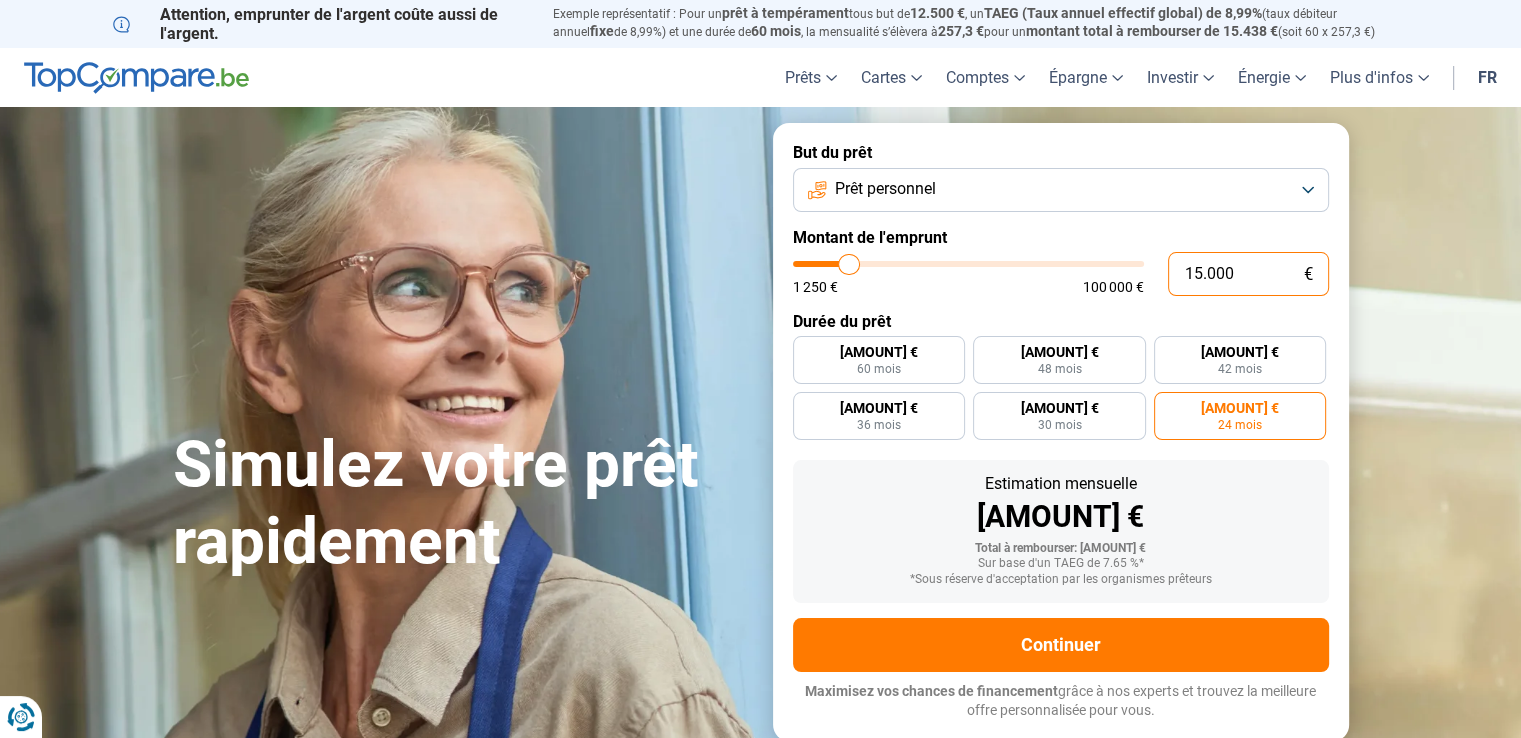 drag, startPoint x: 1245, startPoint y: 277, endPoint x: 1081, endPoint y: 260, distance: 164.87874 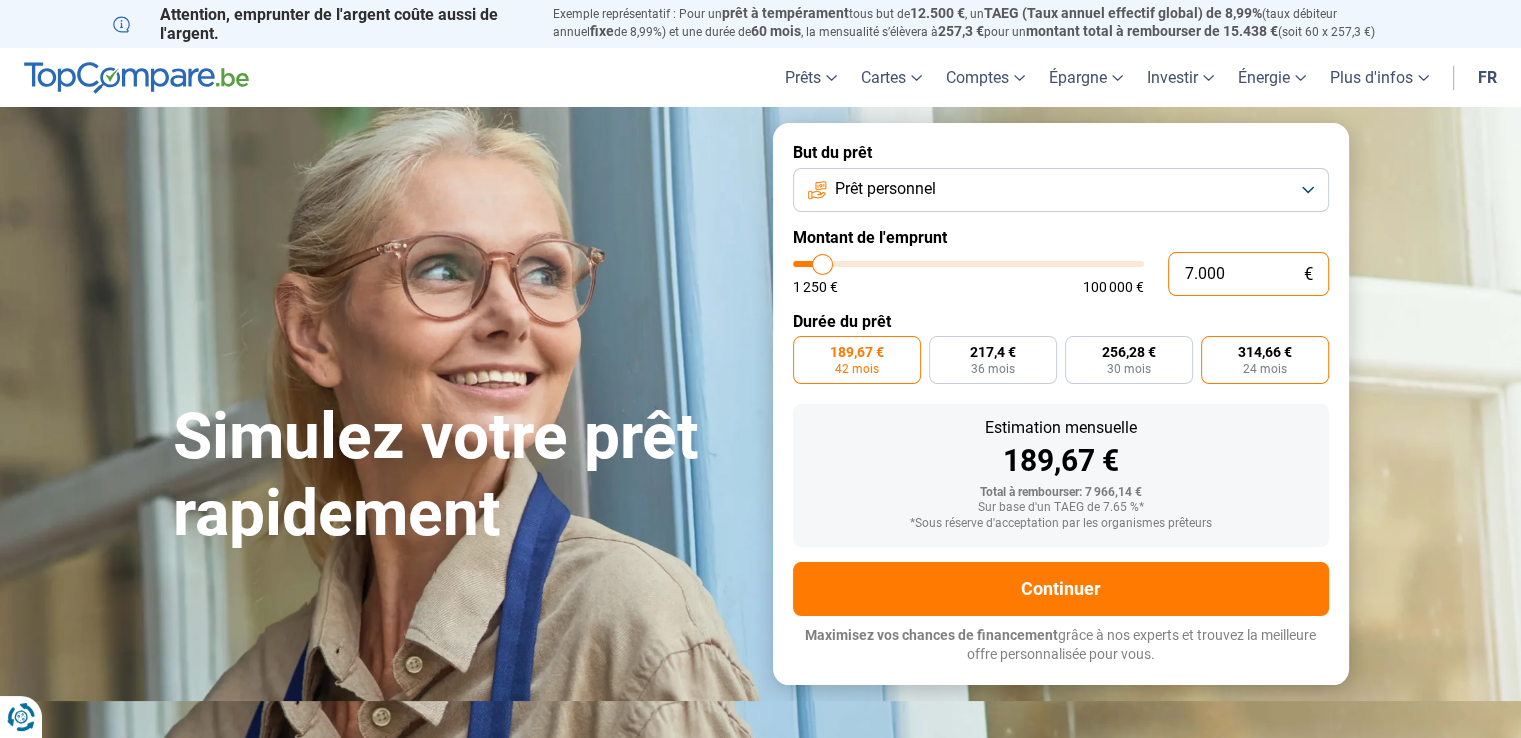 type on "7.000" 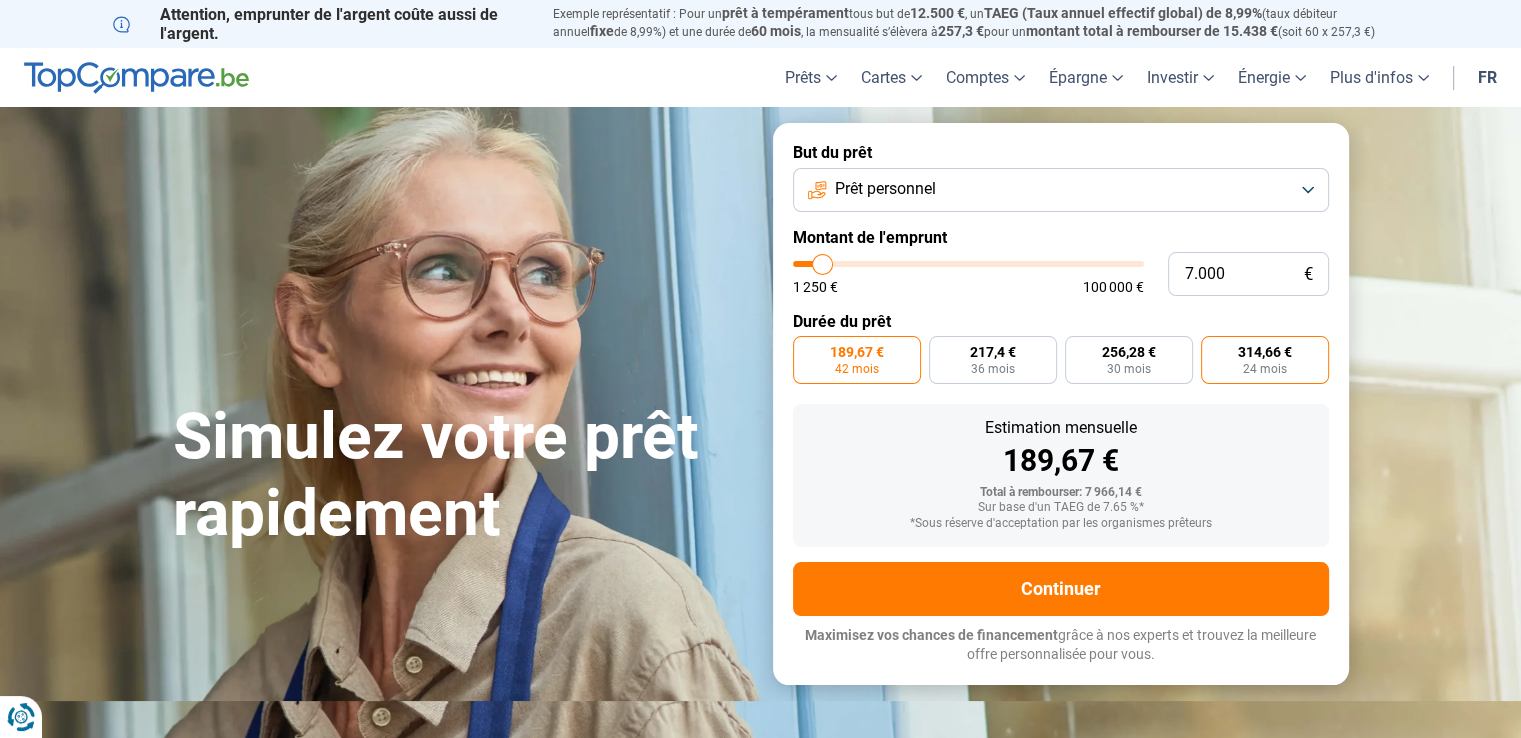 click on "24 mois" at bounding box center (1265, 369) 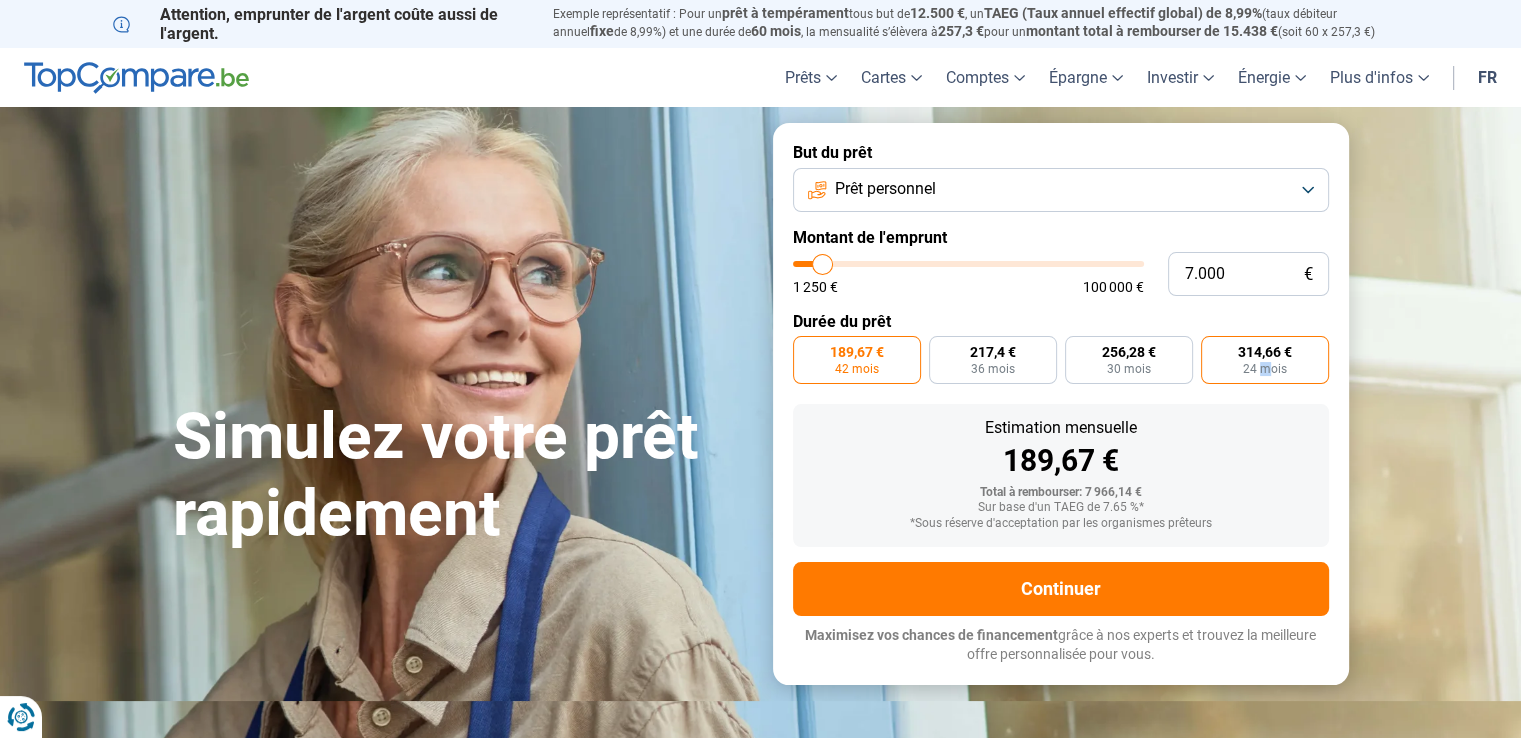 click on "24 mois" at bounding box center [1265, 369] 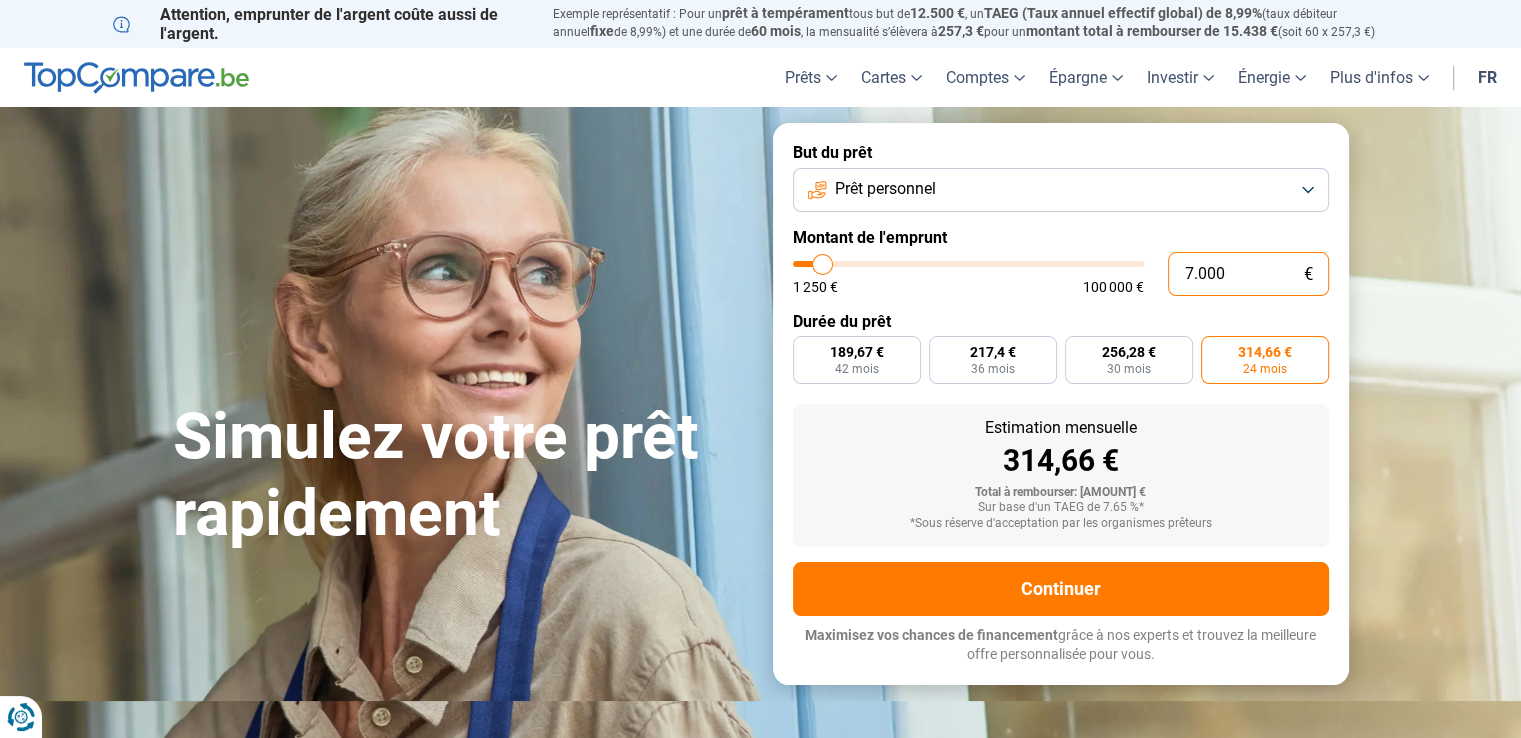 drag, startPoint x: 1252, startPoint y: 278, endPoint x: 1009, endPoint y: 236, distance: 246.60292 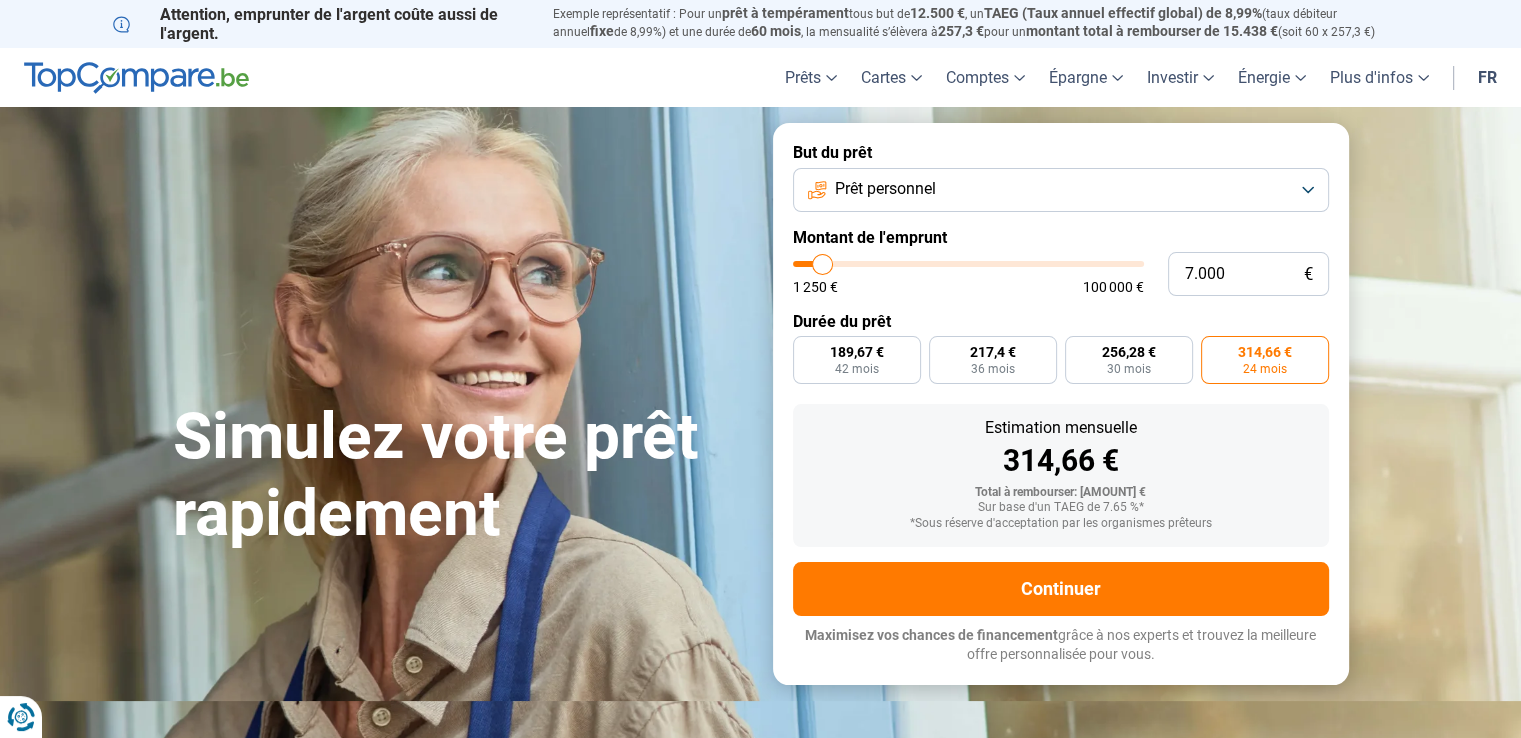 click on "Montant de l'emprunt" at bounding box center (1061, 237) 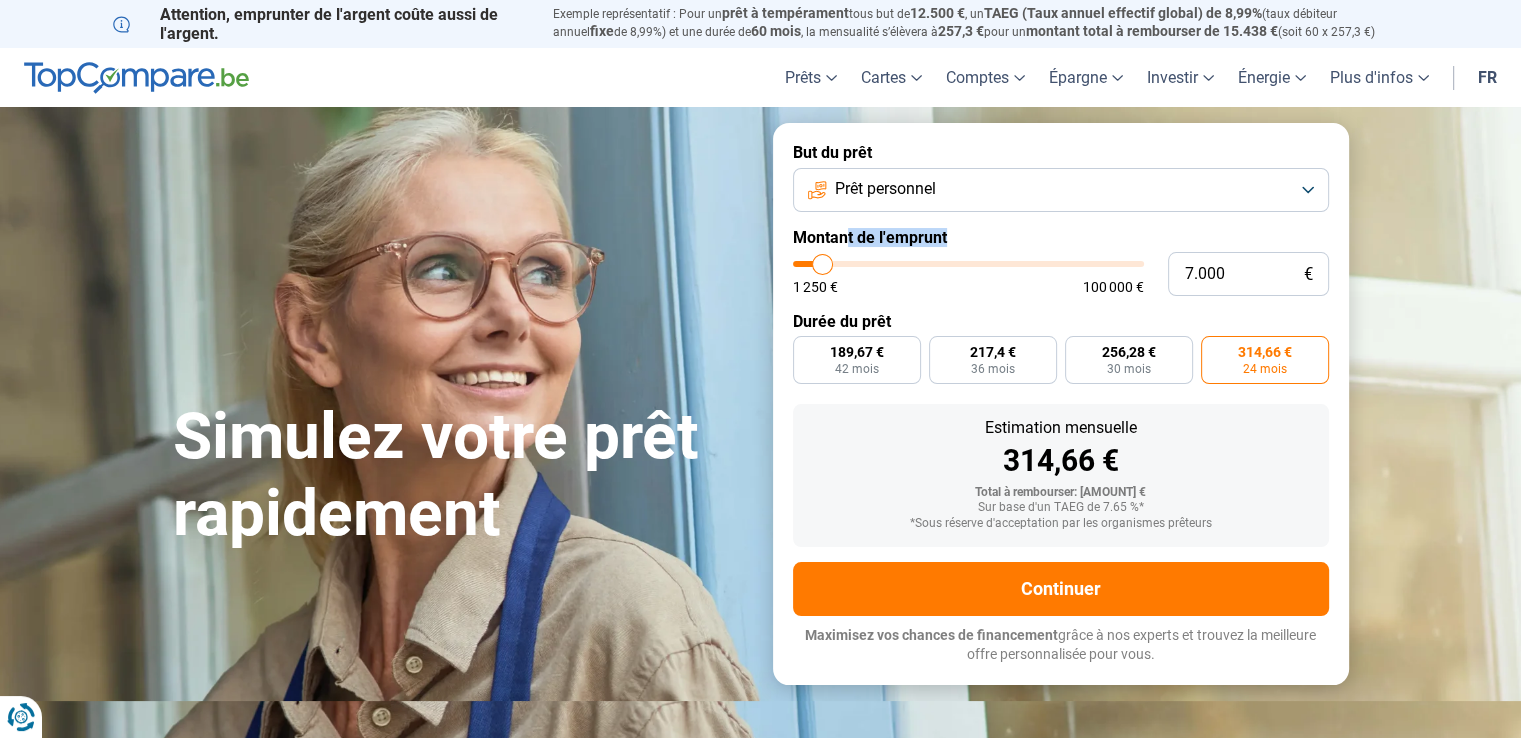 drag, startPoint x: 951, startPoint y: 232, endPoint x: 841, endPoint y: 218, distance: 110.88733 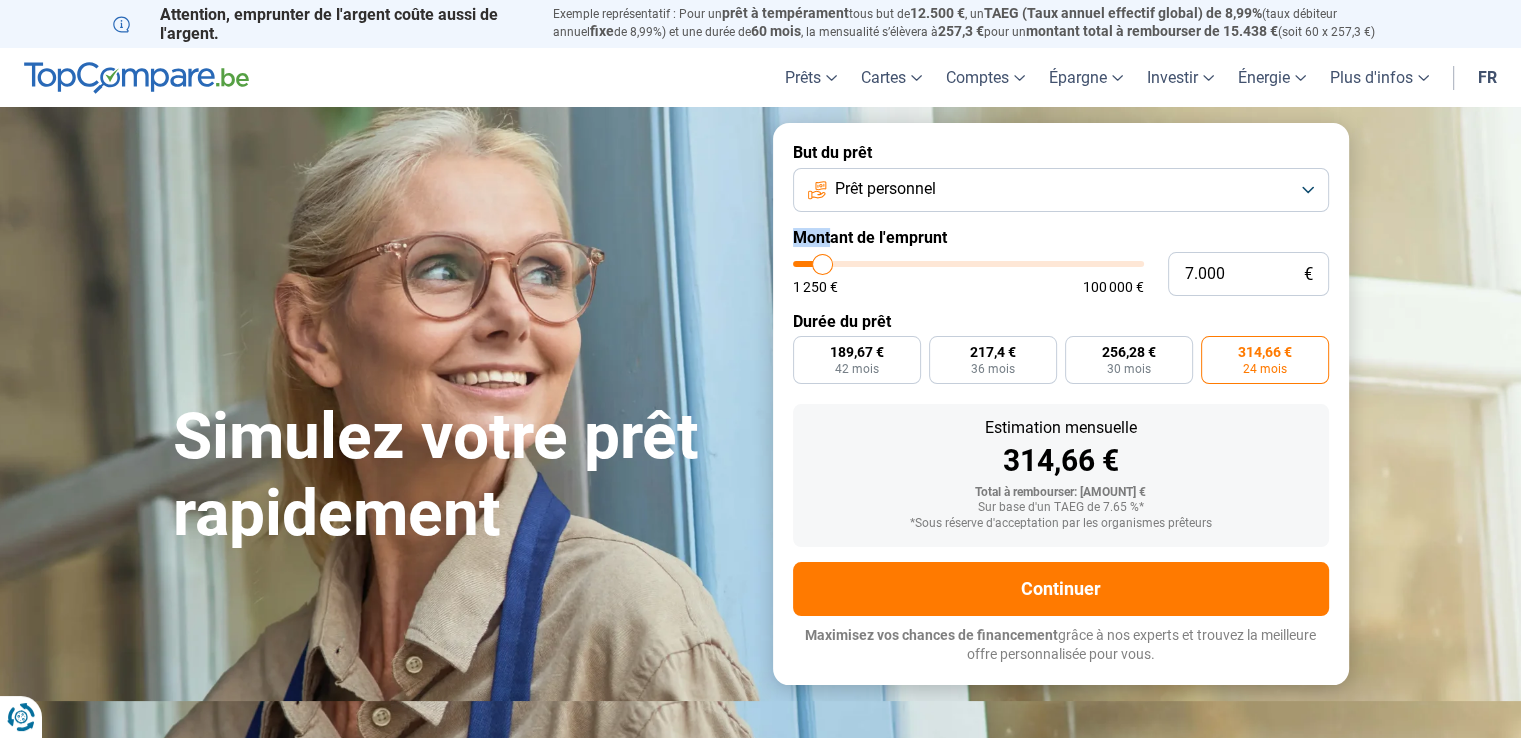 drag, startPoint x: 828, startPoint y: 229, endPoint x: 796, endPoint y: 230, distance: 32.01562 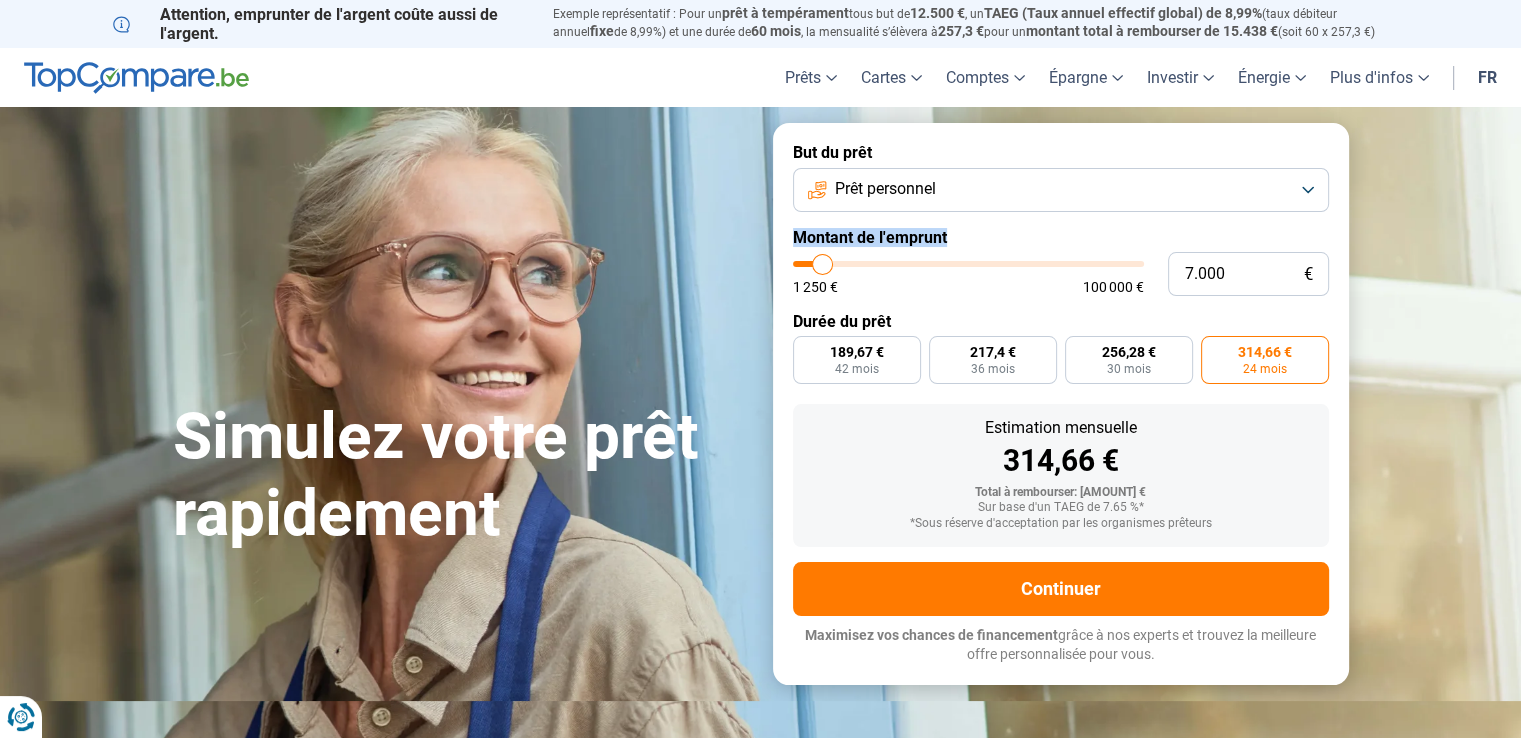 drag, startPoint x: 796, startPoint y: 232, endPoint x: 1023, endPoint y: 232, distance: 227 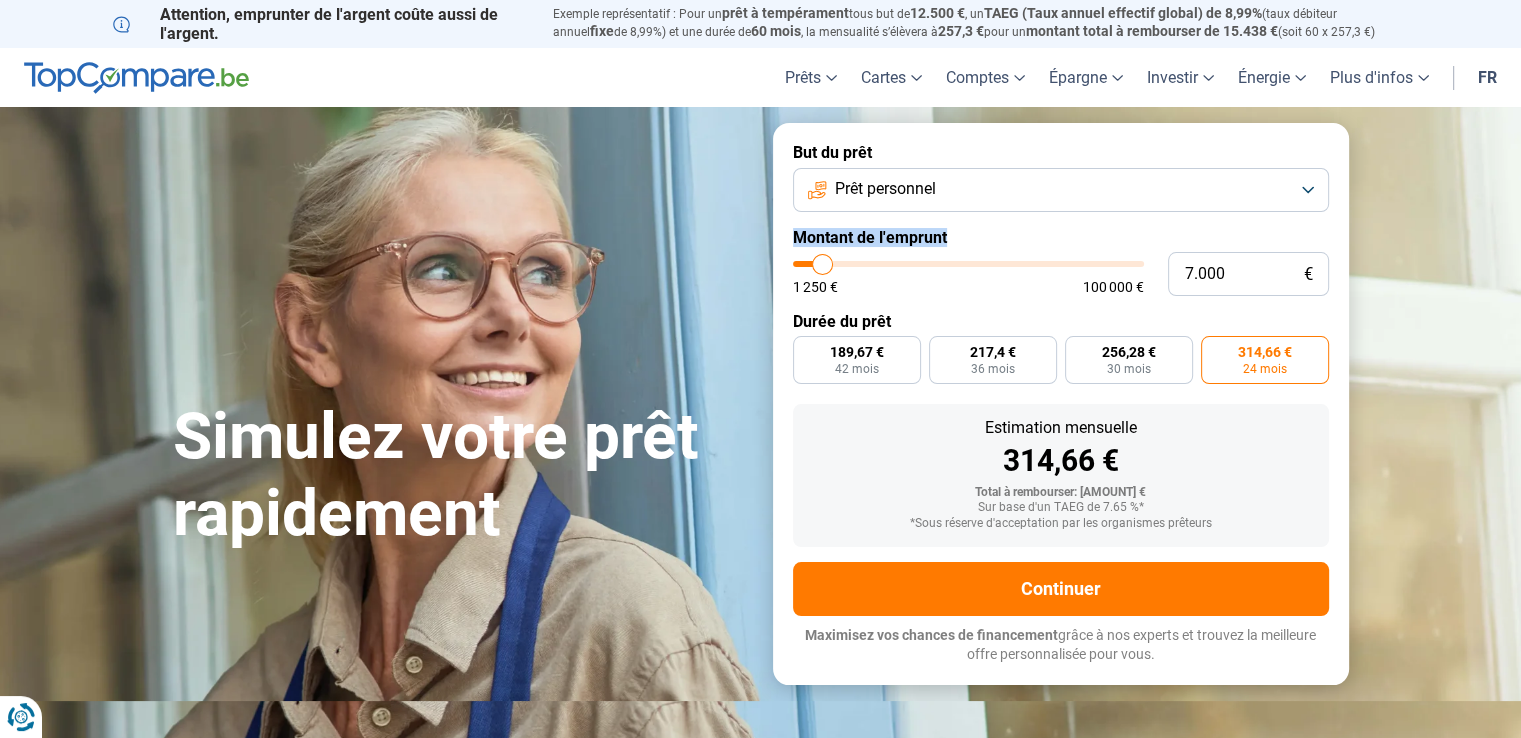 click on "Montant de l'emprunt" at bounding box center (1061, 237) 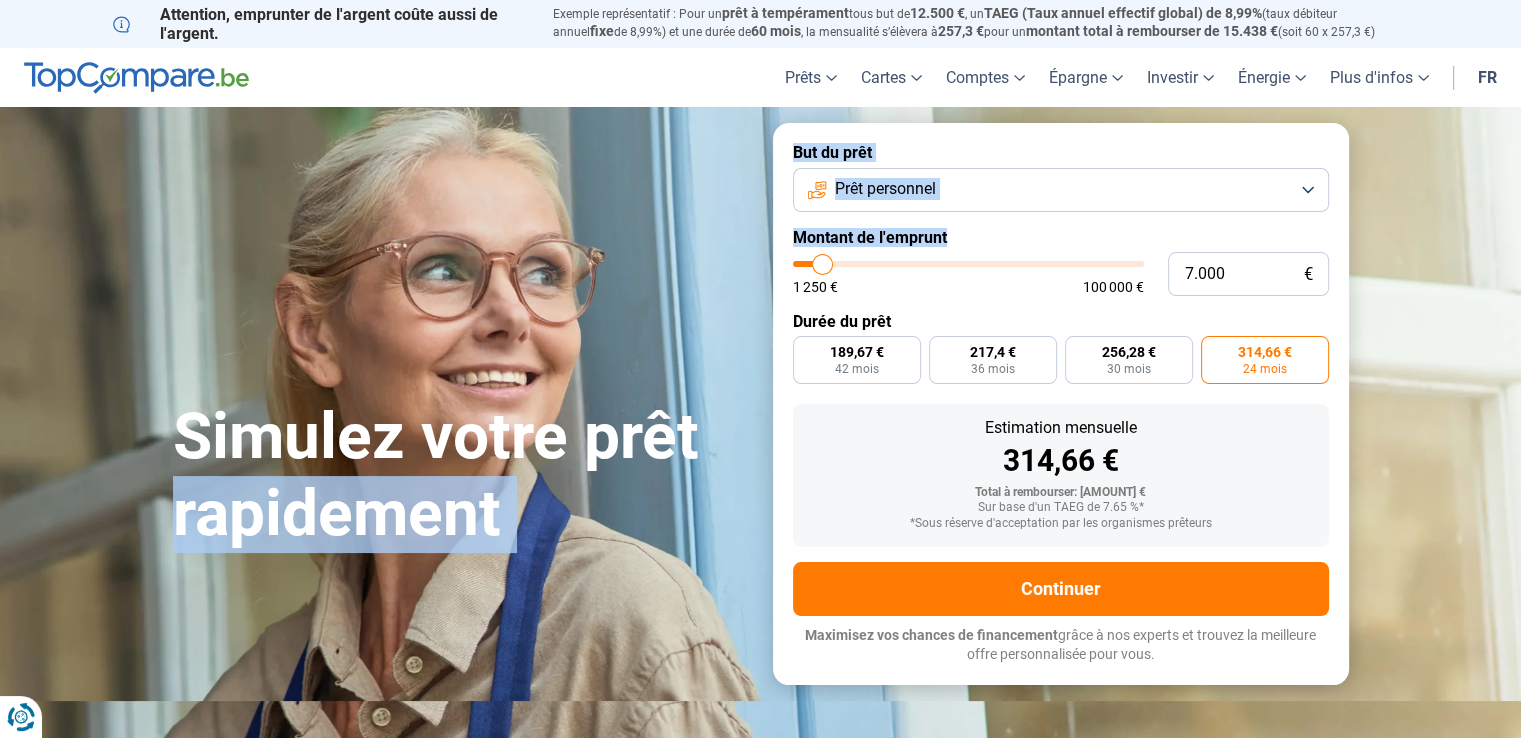 drag, startPoint x: 952, startPoint y: 234, endPoint x: 710, endPoint y: 222, distance: 242.29733 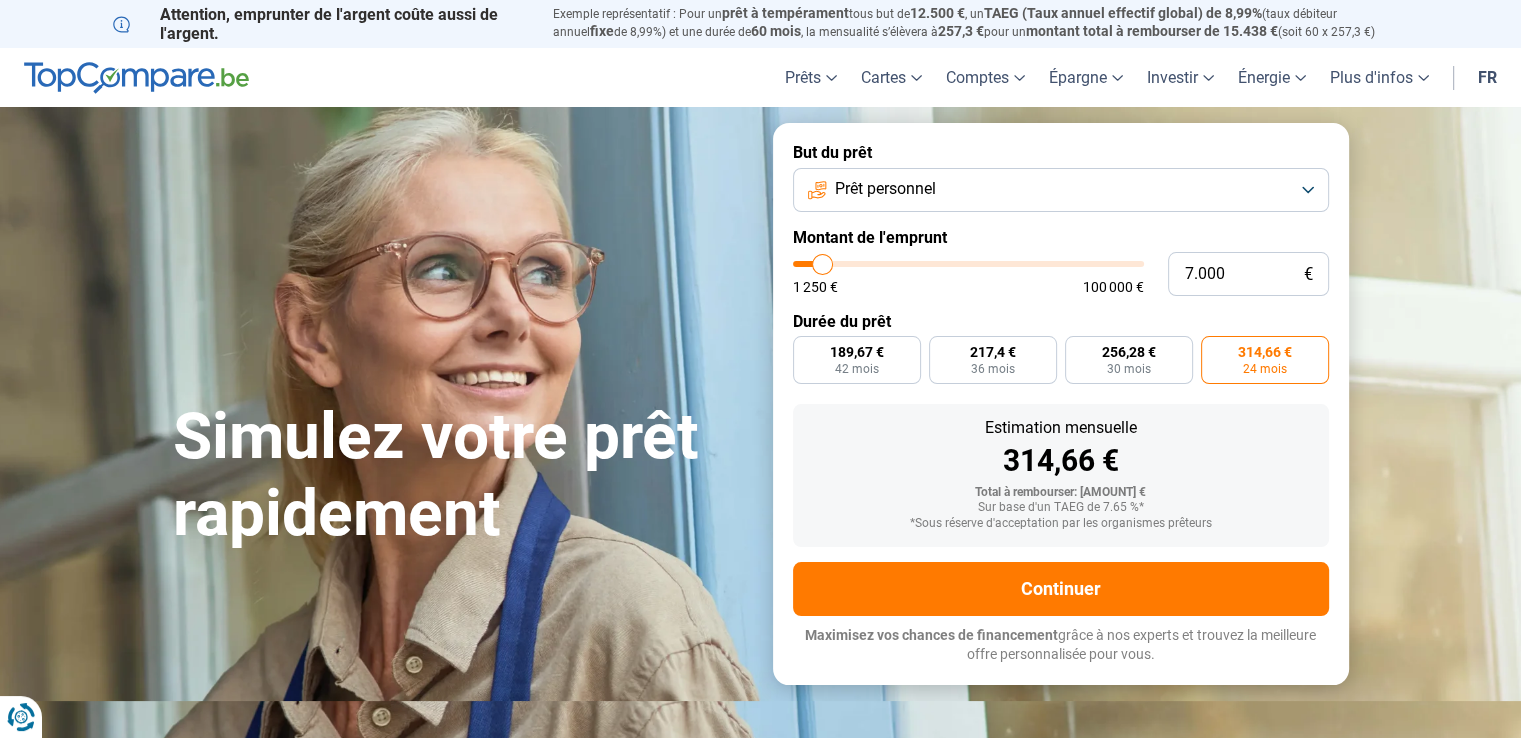 click on "Montant de l'emprunt" at bounding box center [1061, 237] 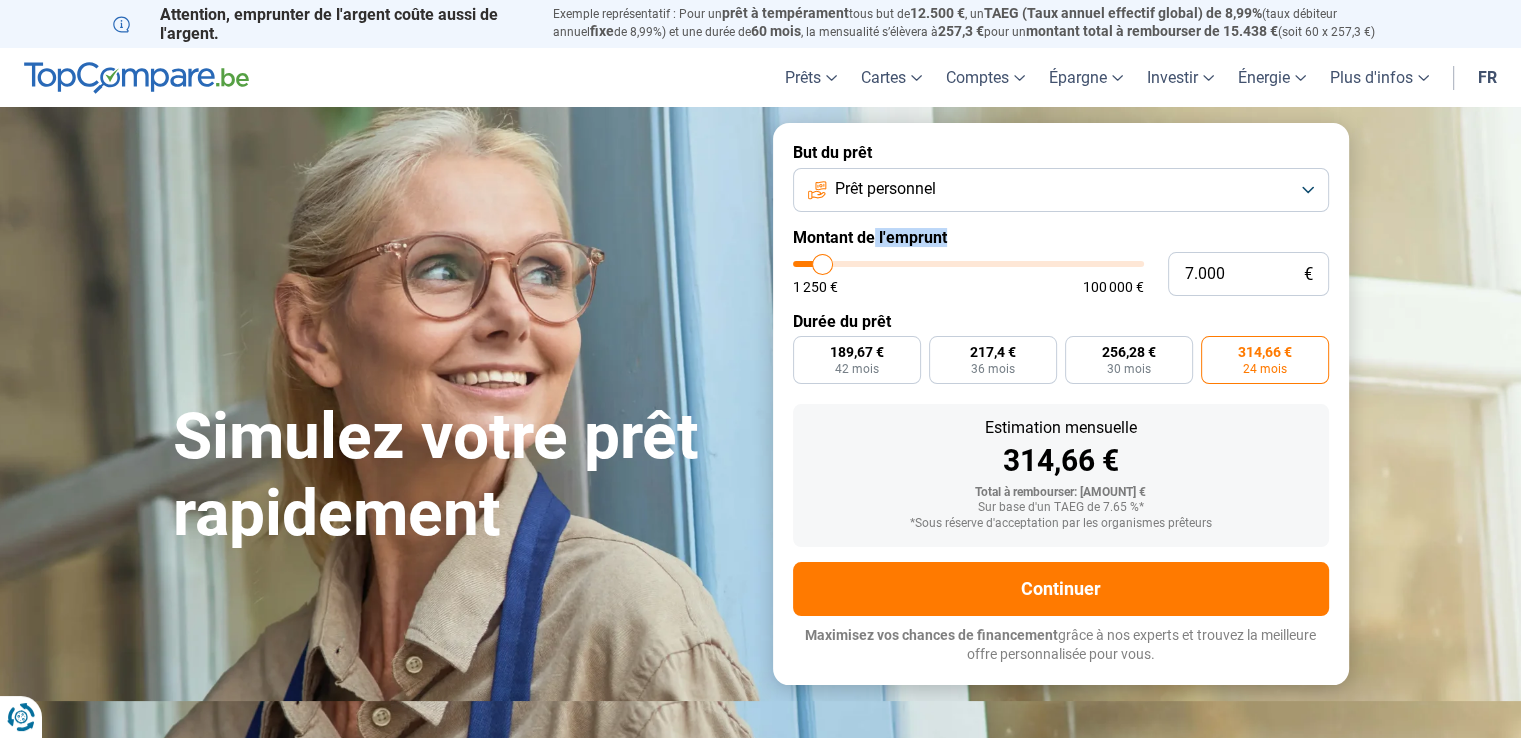 drag, startPoint x: 952, startPoint y: 237, endPoint x: 876, endPoint y: 237, distance: 76 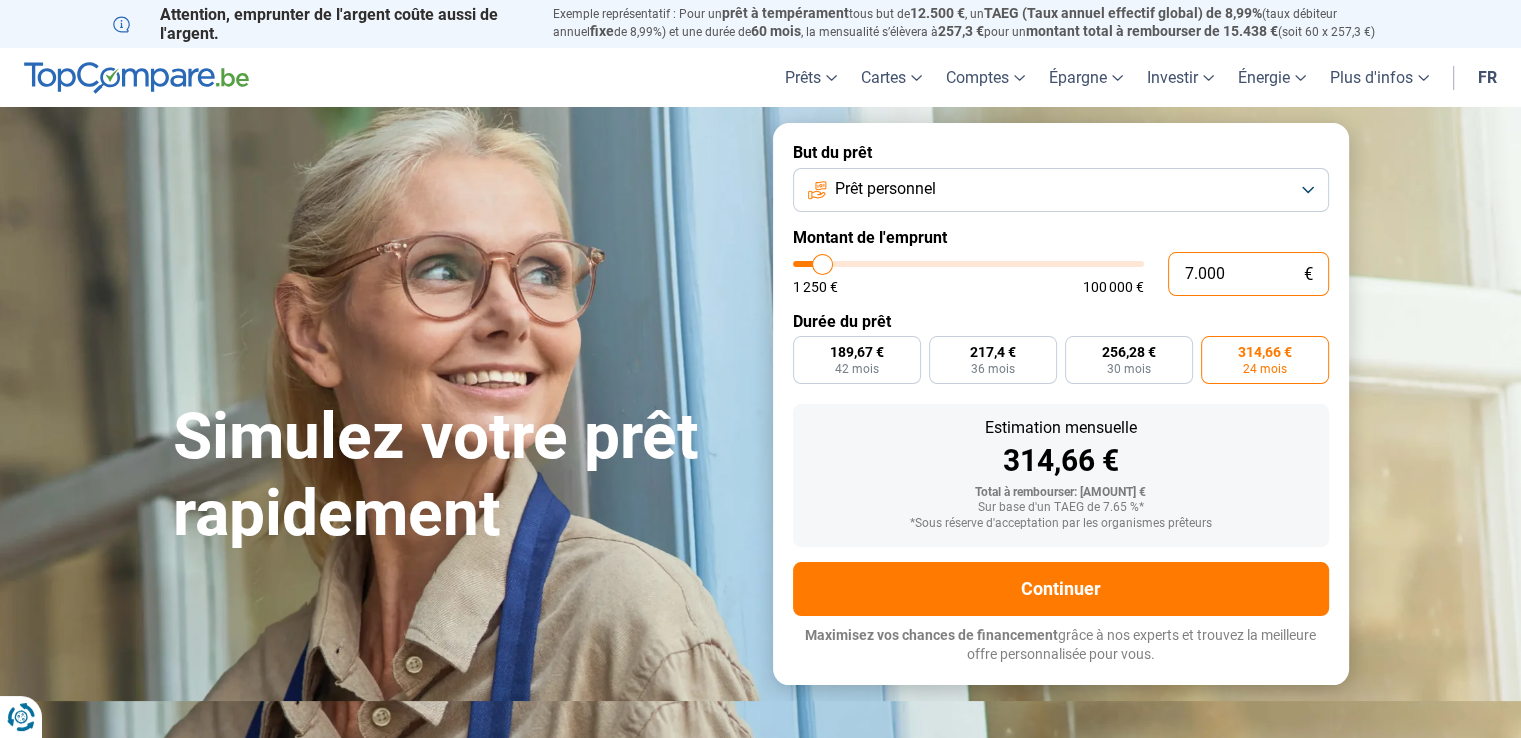 drag, startPoint x: 1256, startPoint y: 281, endPoint x: 557, endPoint y: 234, distance: 700.5783 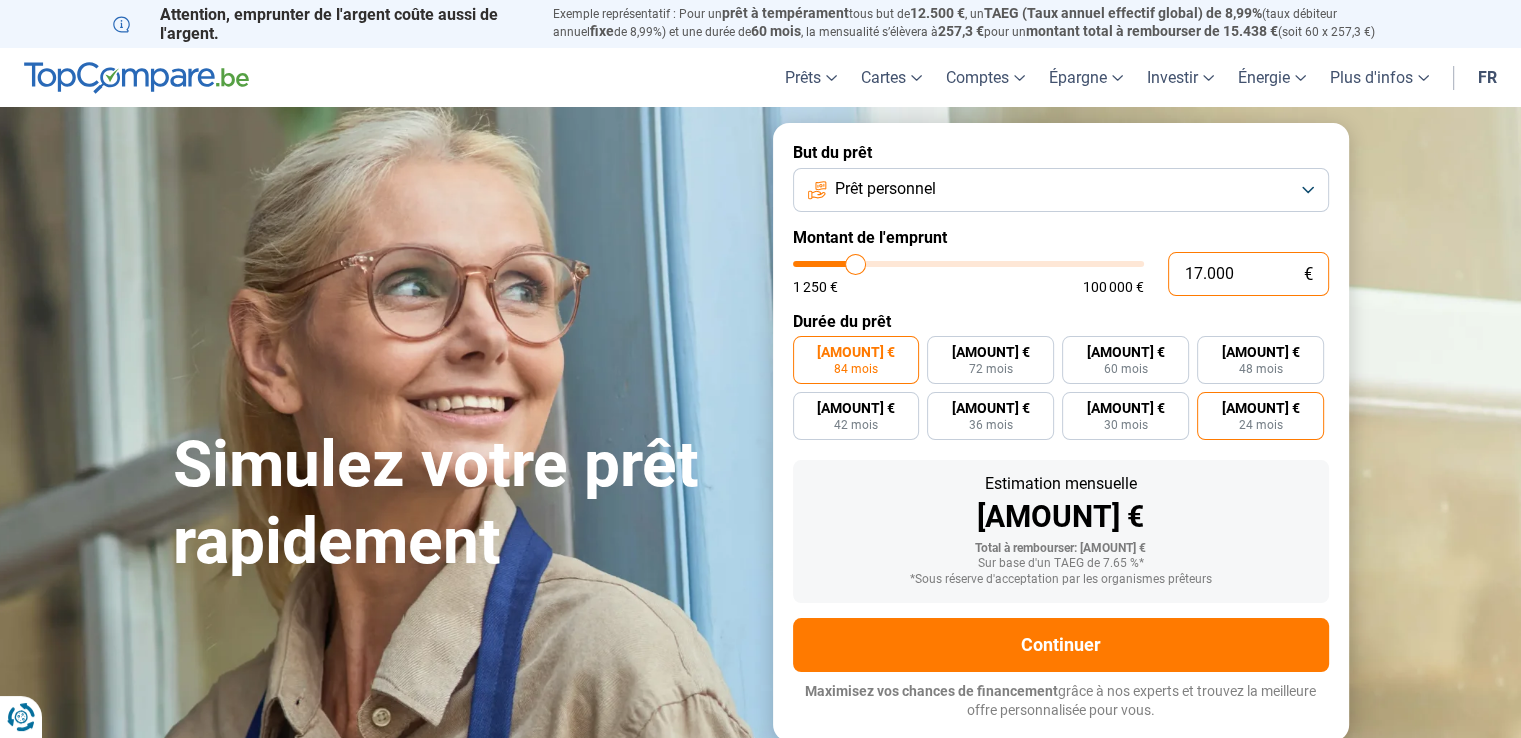 type on "17.000" 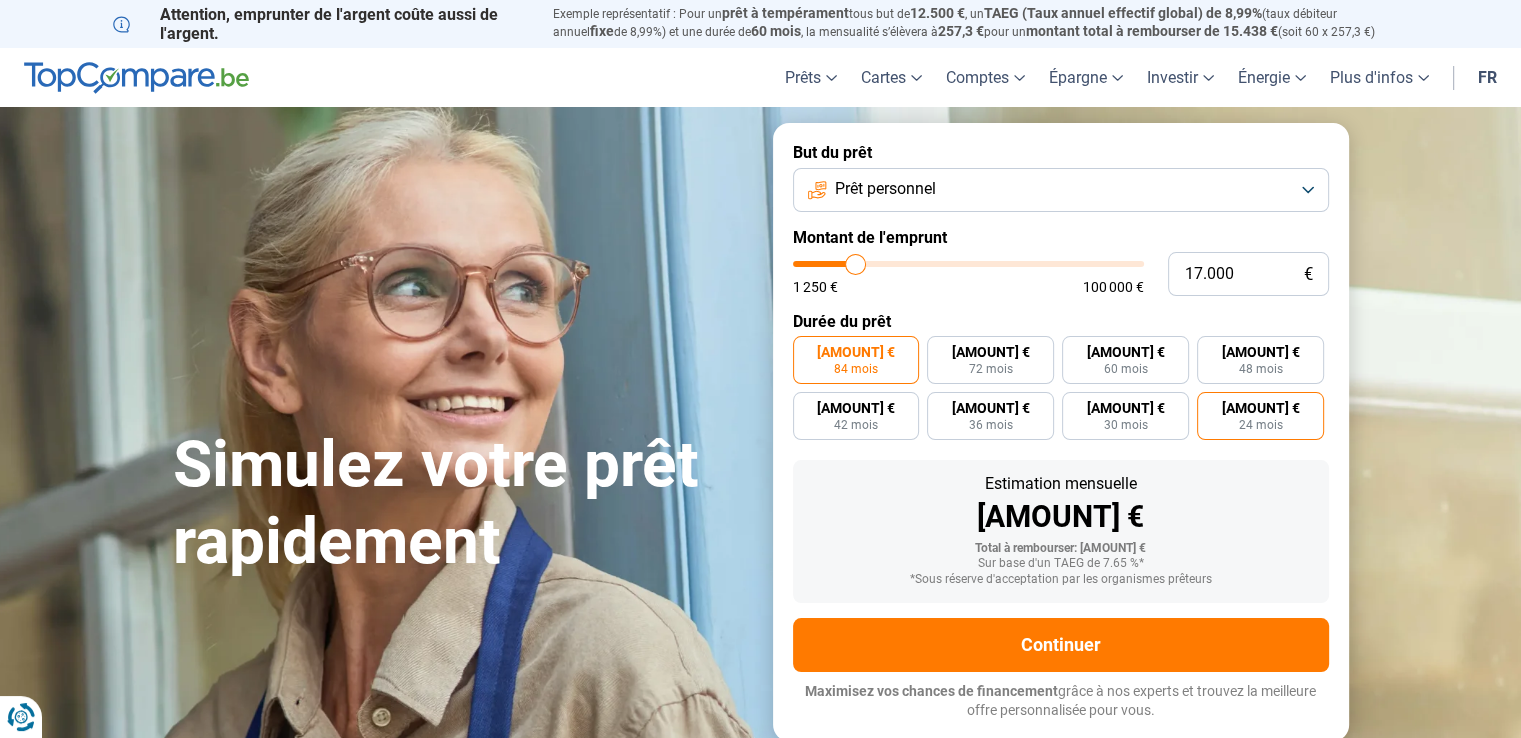 click on "24 mois" at bounding box center [1261, 425] 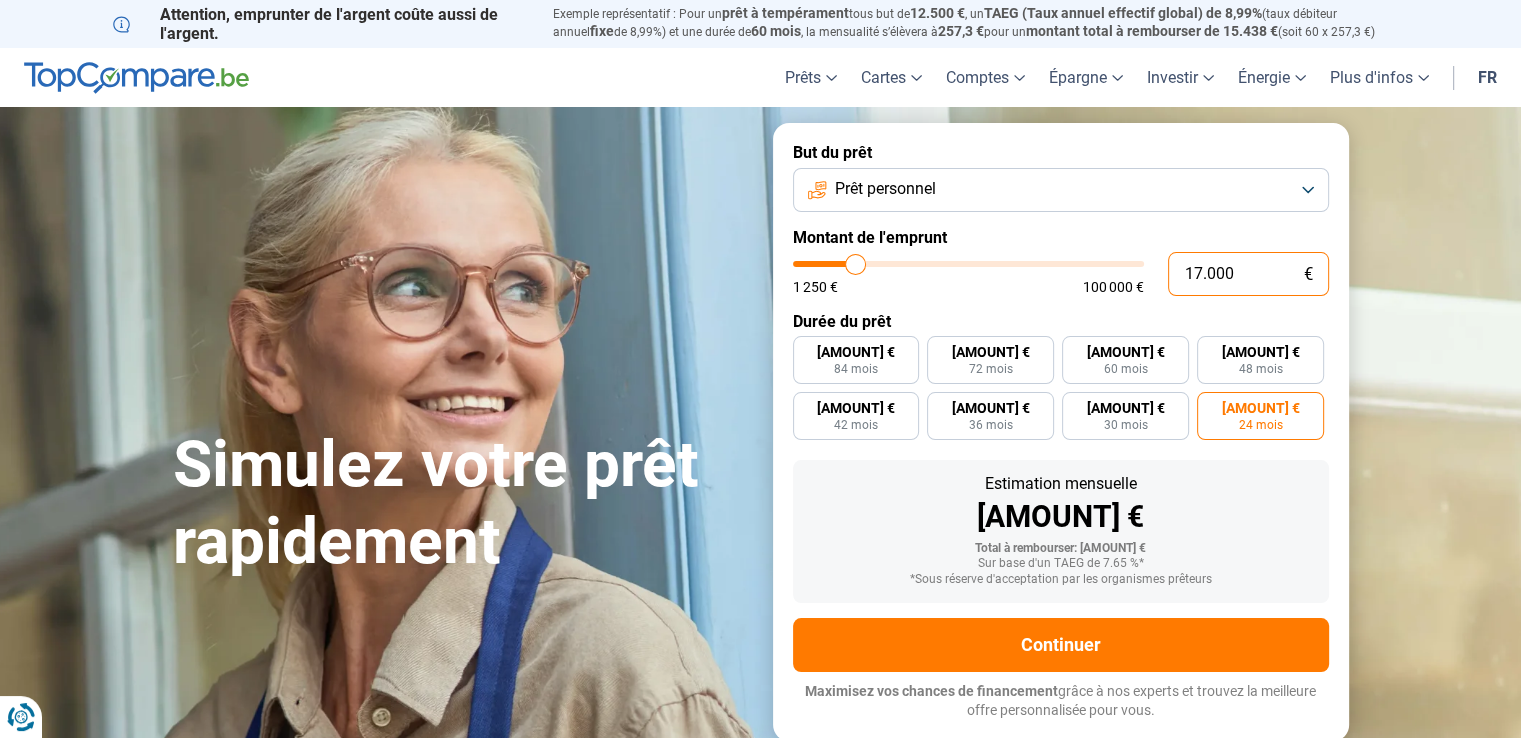 click on "17.000" at bounding box center (1248, 274) 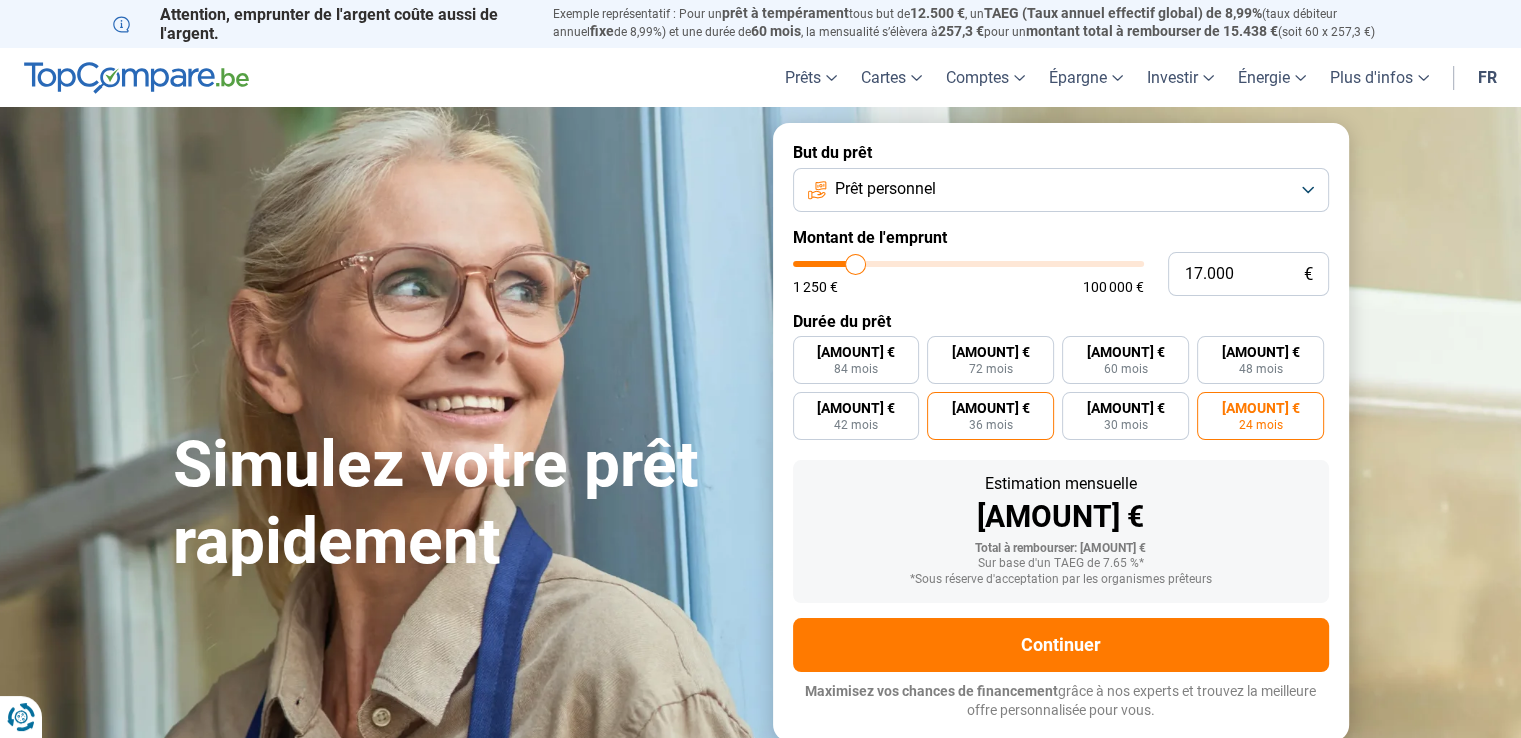 click on "36 mois" at bounding box center [991, 425] 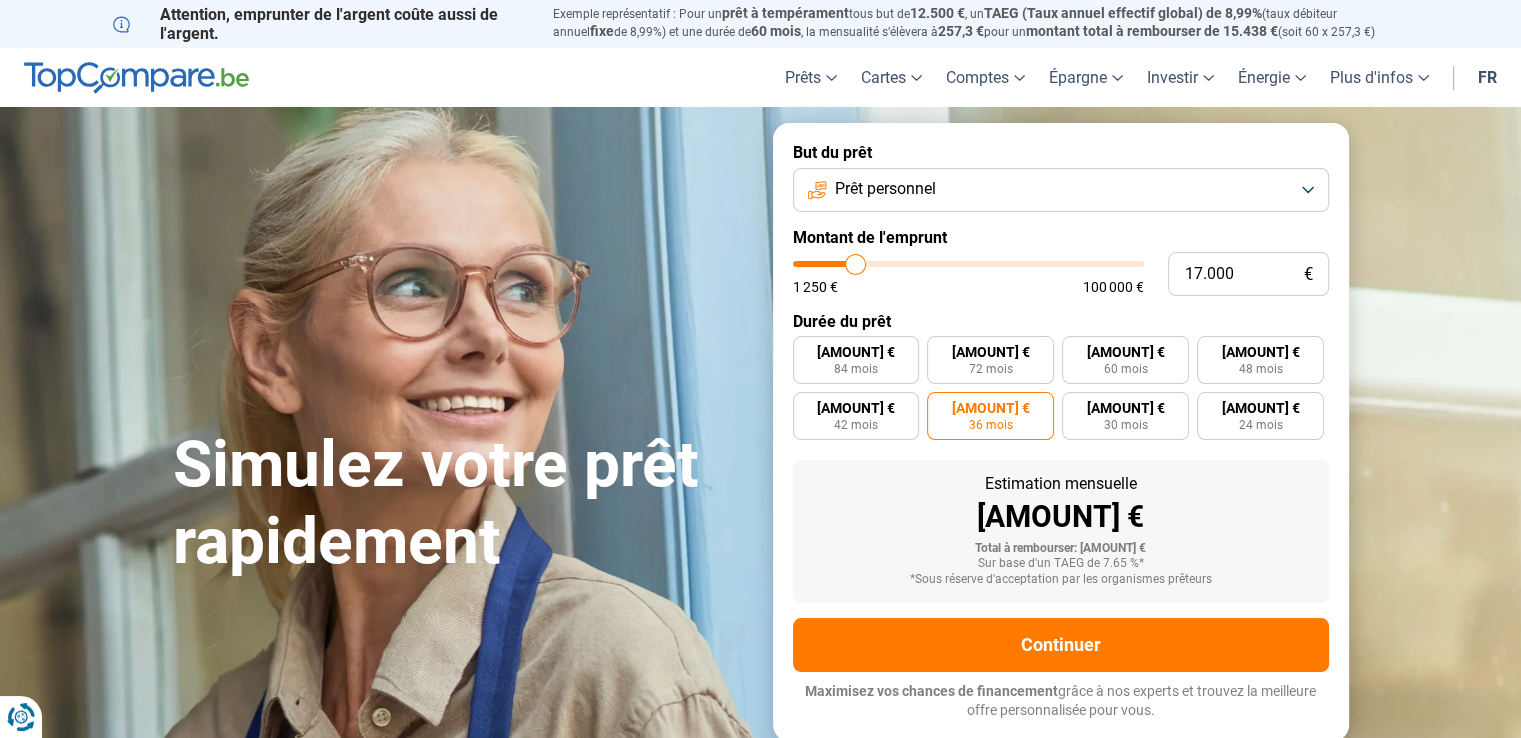 click on "36 mois" at bounding box center [991, 425] 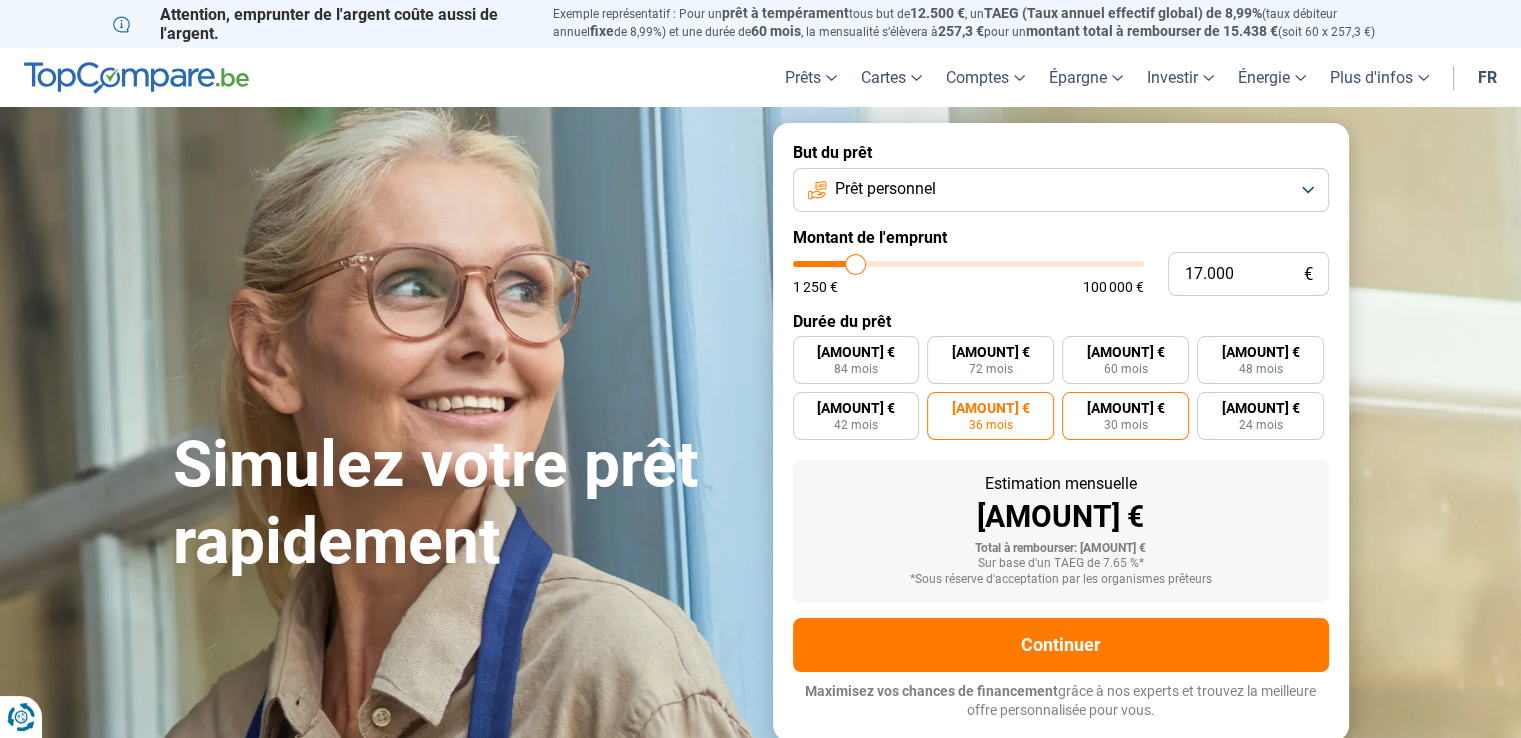 click on "[AMOUNT] € [MONTHS] mois" at bounding box center [1125, 416] 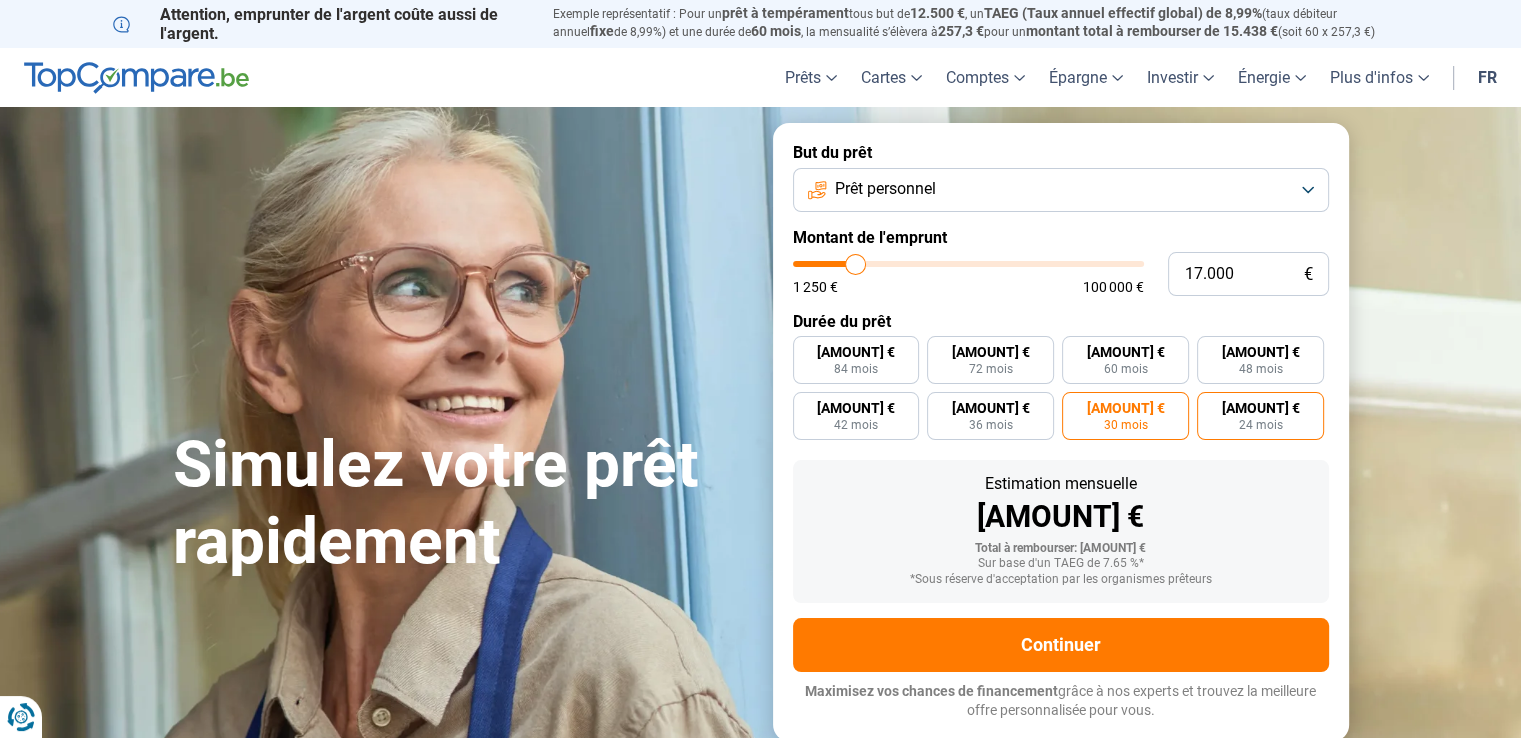 click on "[AMOUNT] €" at bounding box center (1261, 408) 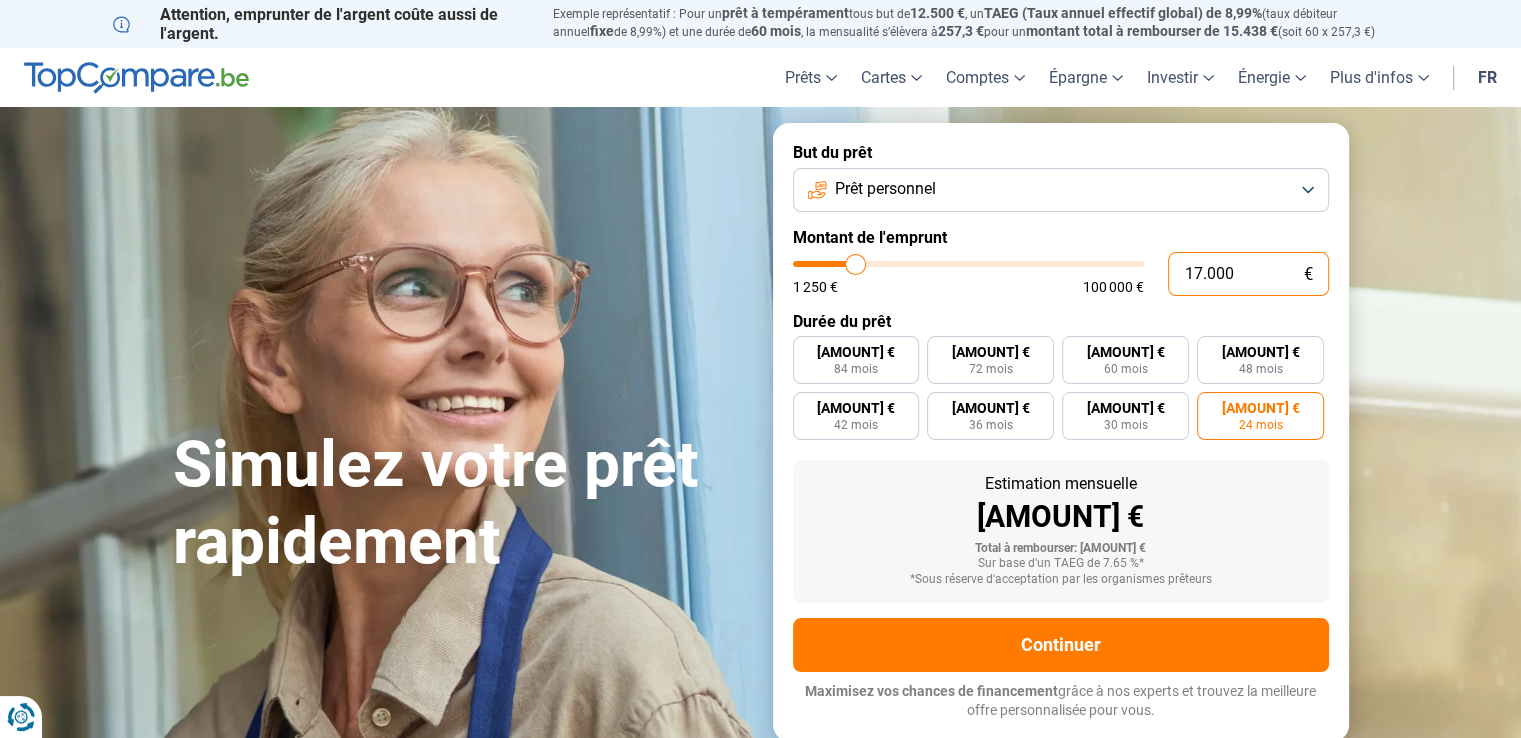 drag, startPoint x: 1253, startPoint y: 278, endPoint x: 1068, endPoint y: 273, distance: 185.06755 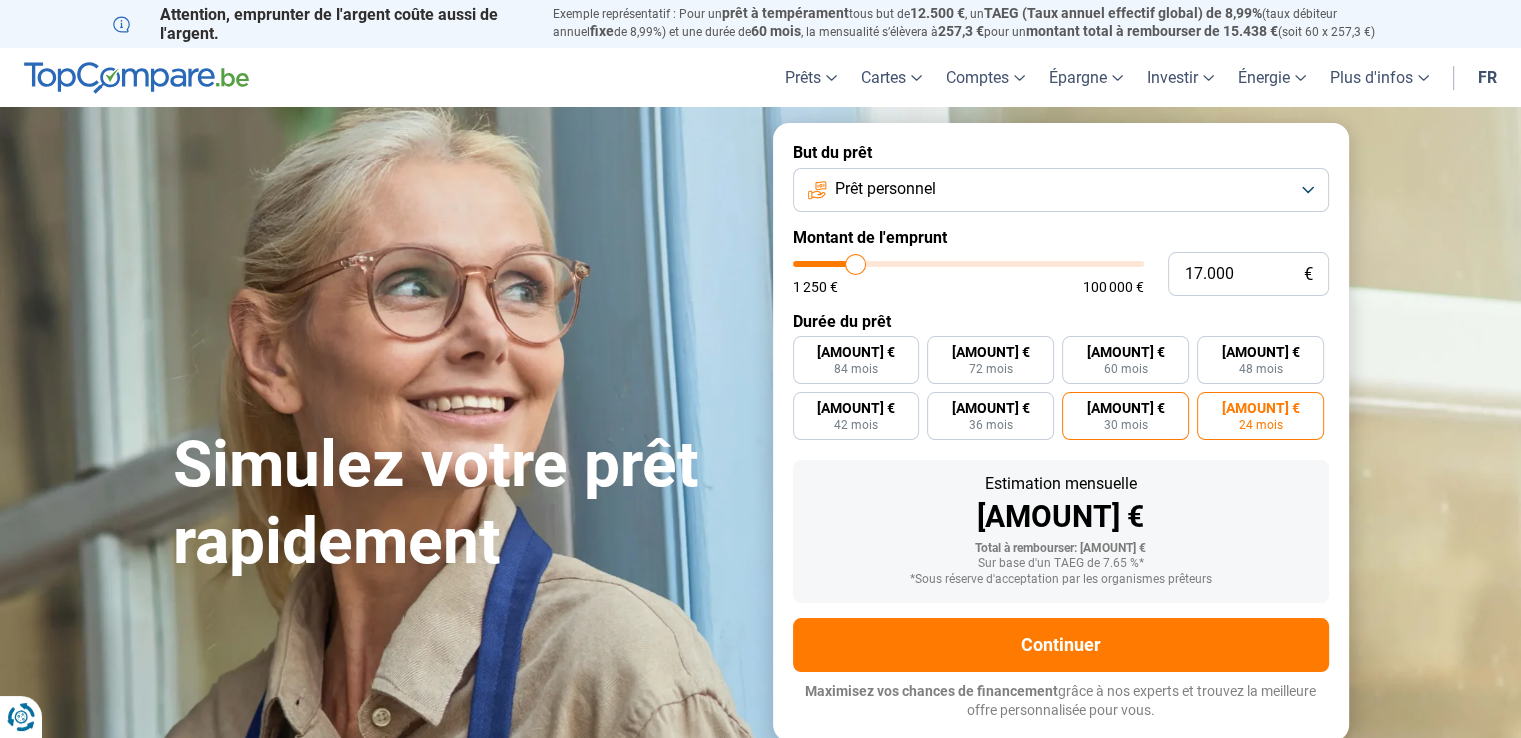 click on "[AMOUNT] € [MONTHS] mois" at bounding box center (1125, 416) 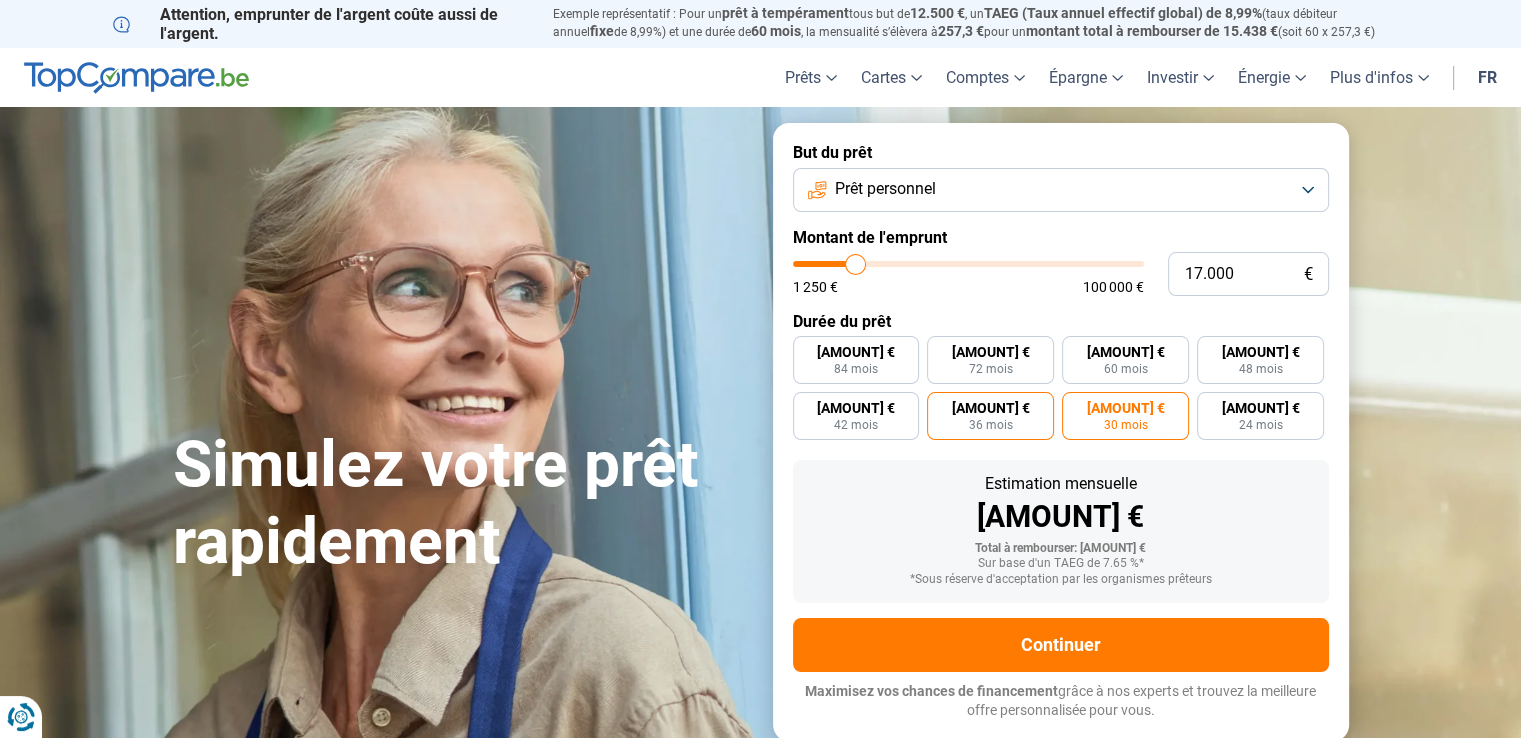 click on "[AMOUNT] € [MONTHS] mois" at bounding box center [990, 416] 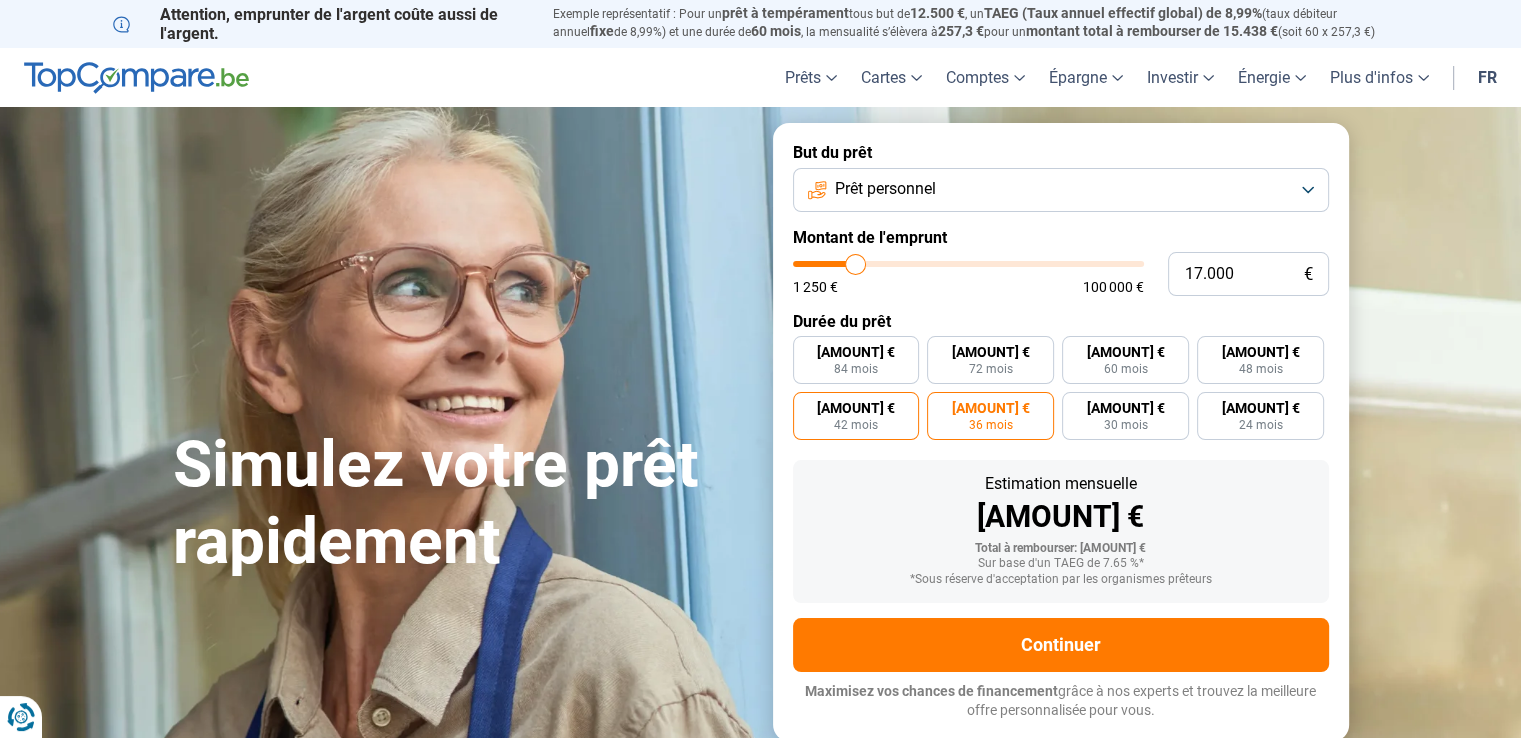 click on "[AMOUNT] € [MONTHS] mois" at bounding box center [856, 416] 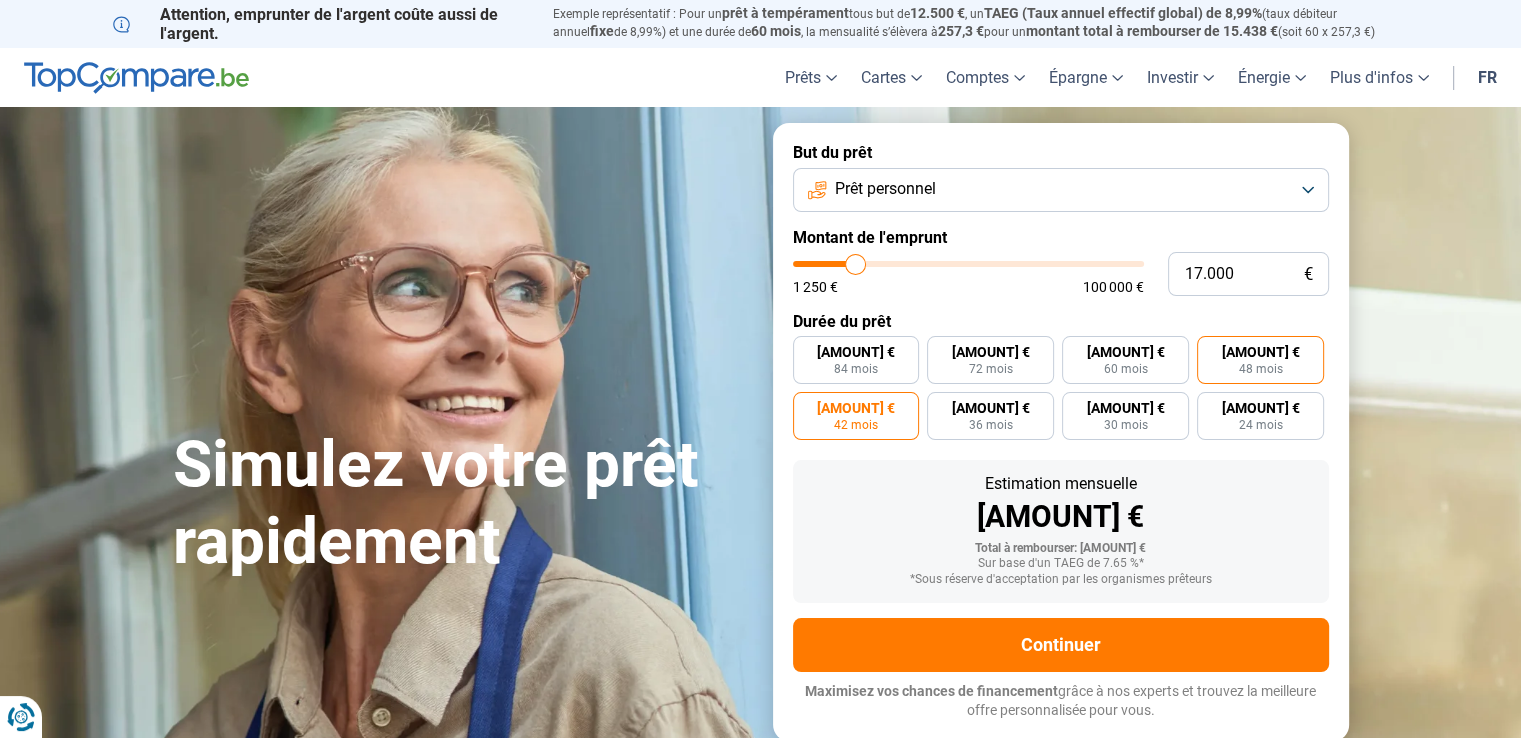 click on "[AMOUNT] € [MONTHS] mois" at bounding box center [1260, 360] 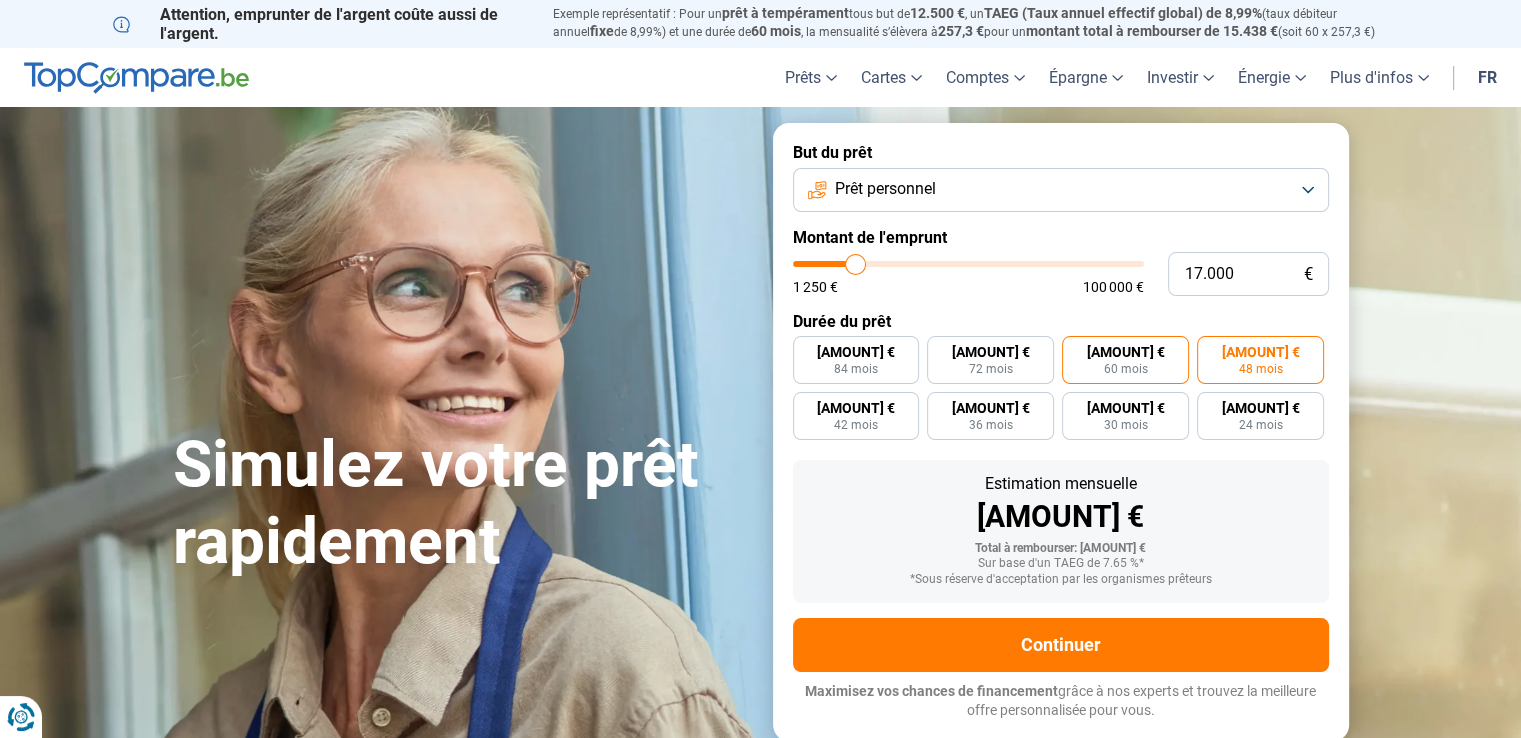 click on "[AMOUNT] €" at bounding box center [1126, 352] 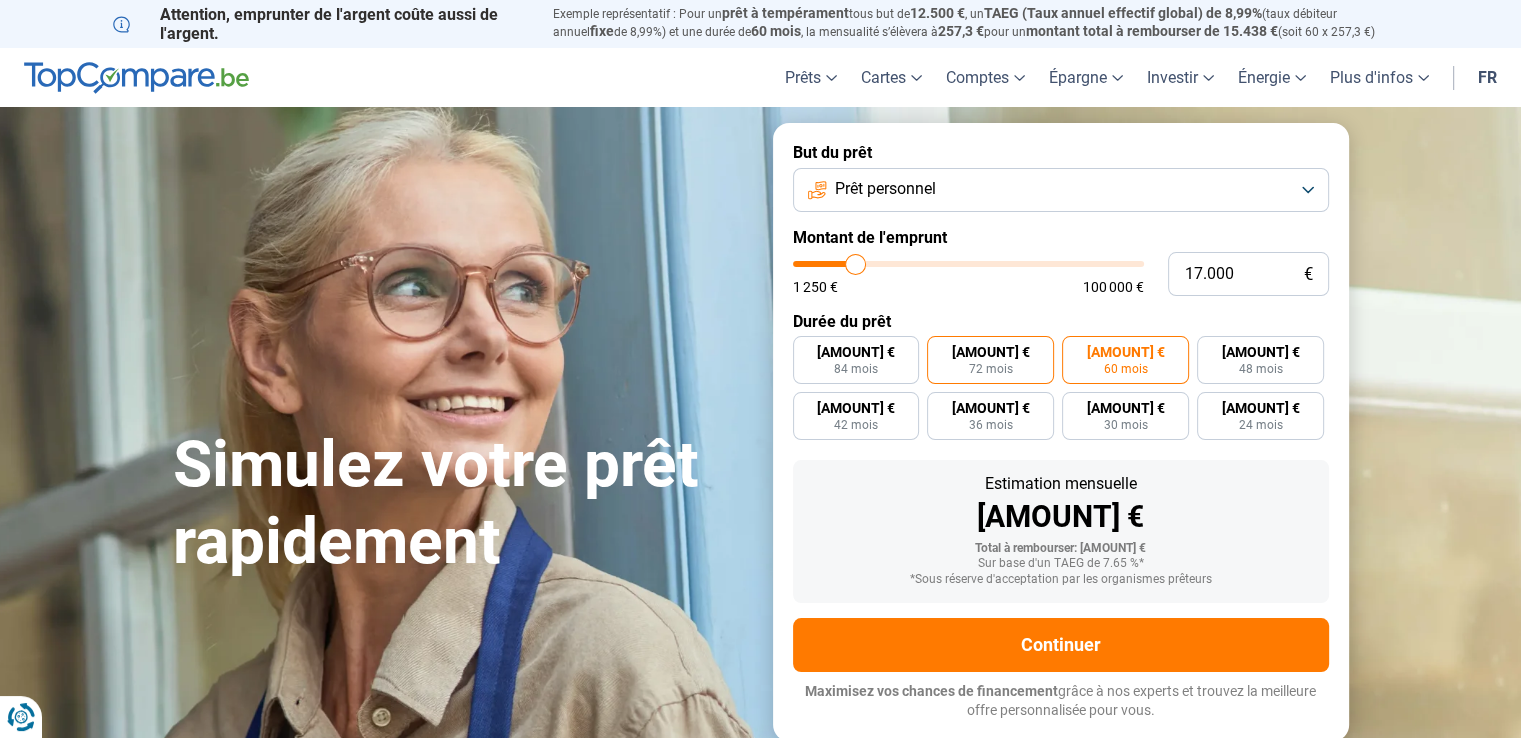 click on "[AMOUNT] €" at bounding box center [991, 352] 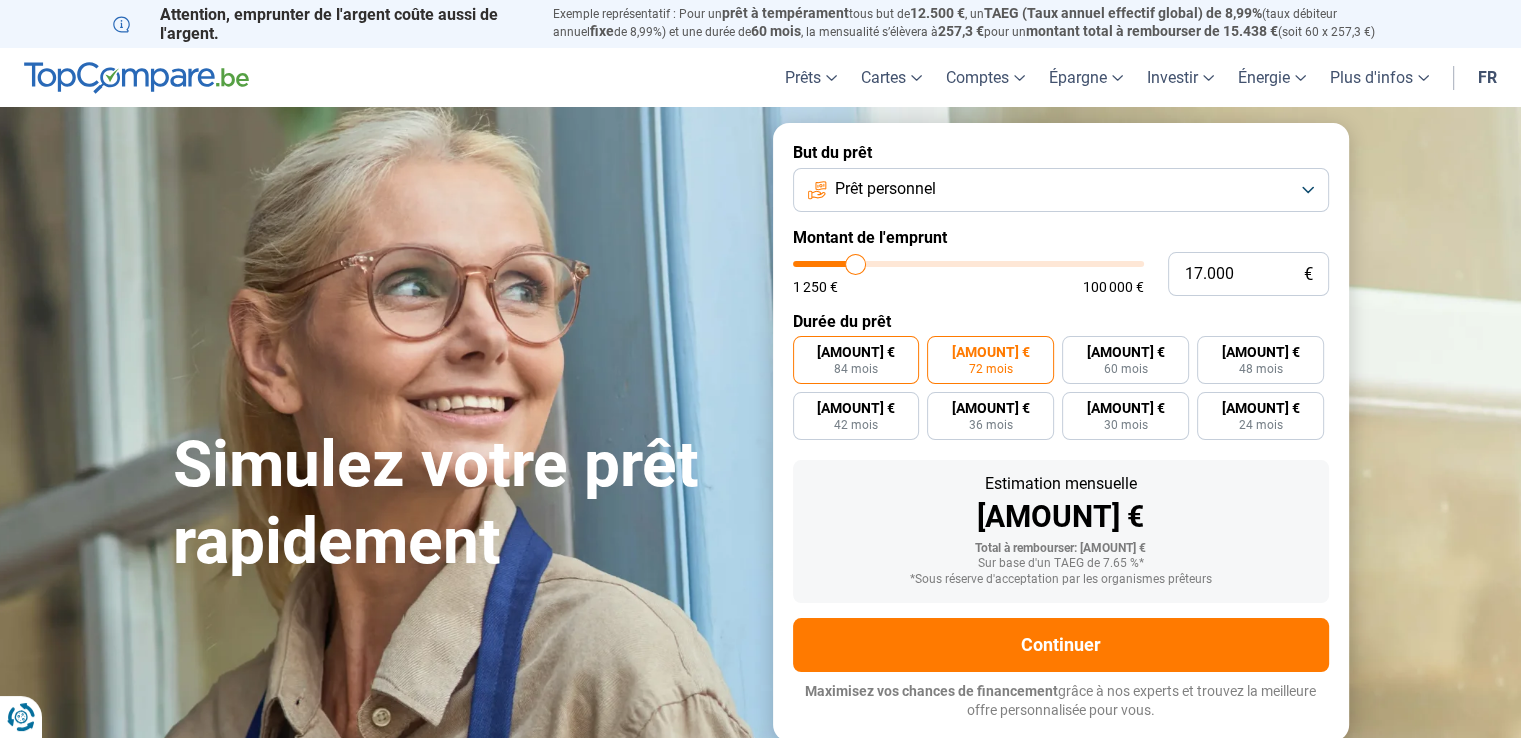 click on "[AMOUNT] €" at bounding box center (856, 352) 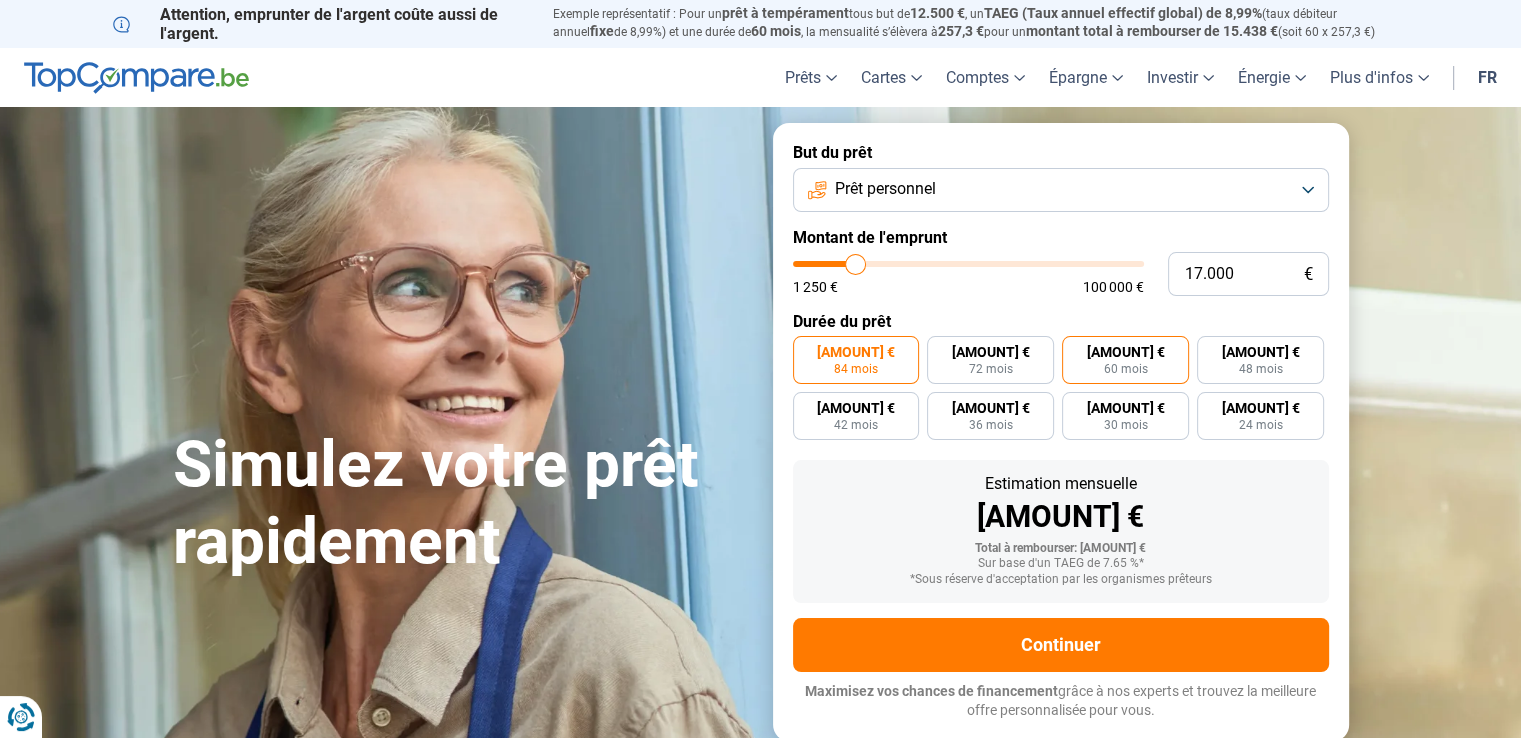 drag, startPoint x: 1247, startPoint y: 359, endPoint x: 1164, endPoint y: 348, distance: 83.725746 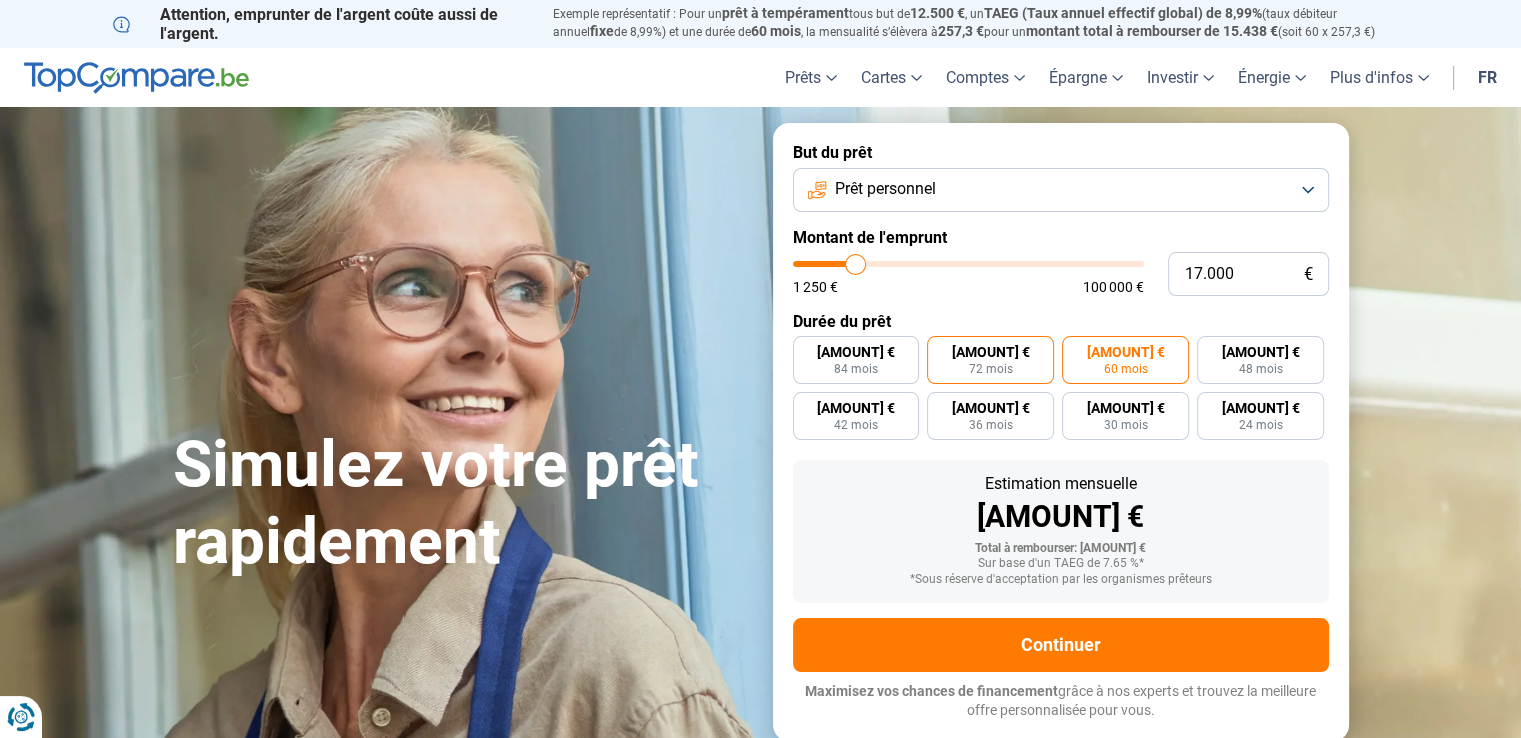 click on "[AMOUNT] € [MONTHS] mois" at bounding box center (990, 360) 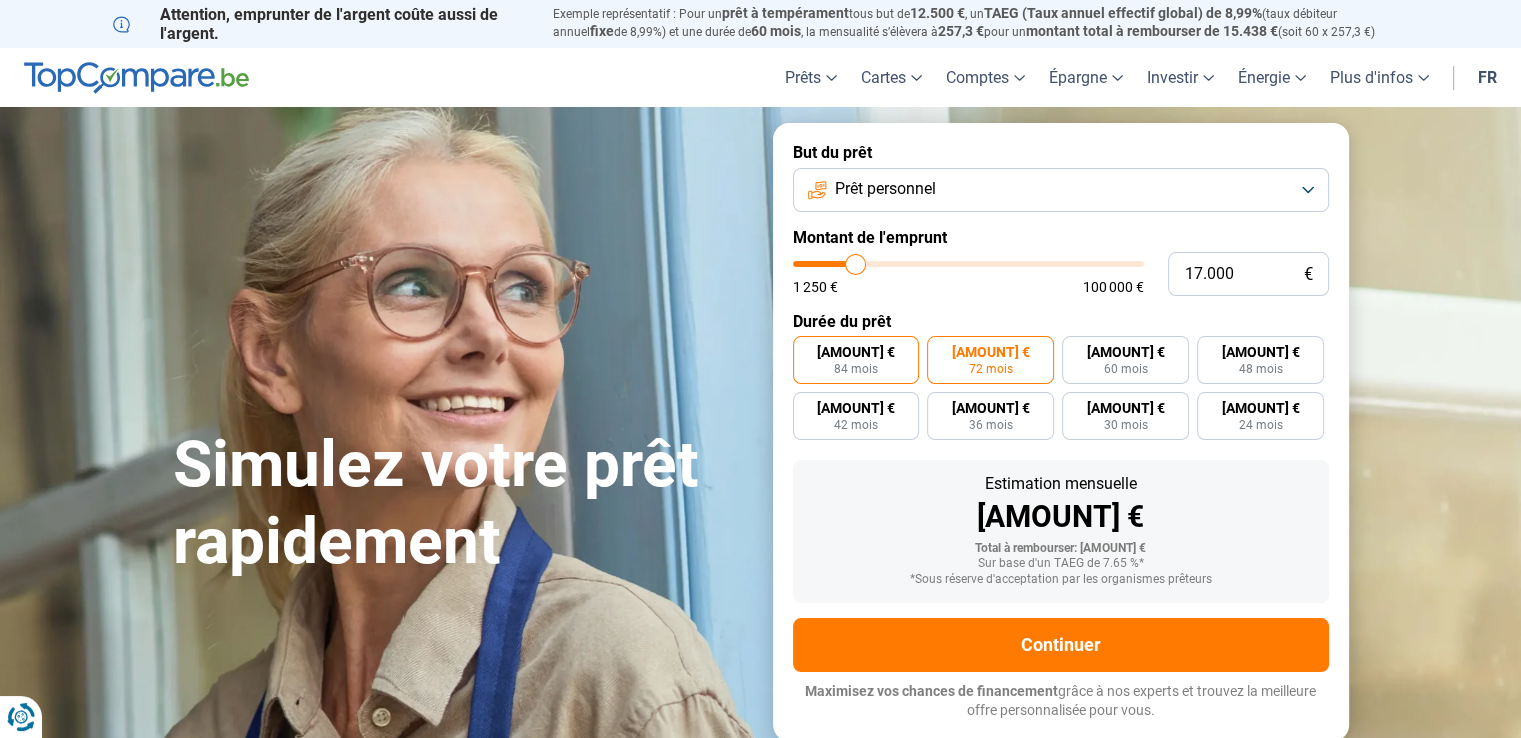 click on "[AMOUNT] € [MONTHS] mois" at bounding box center [856, 360] 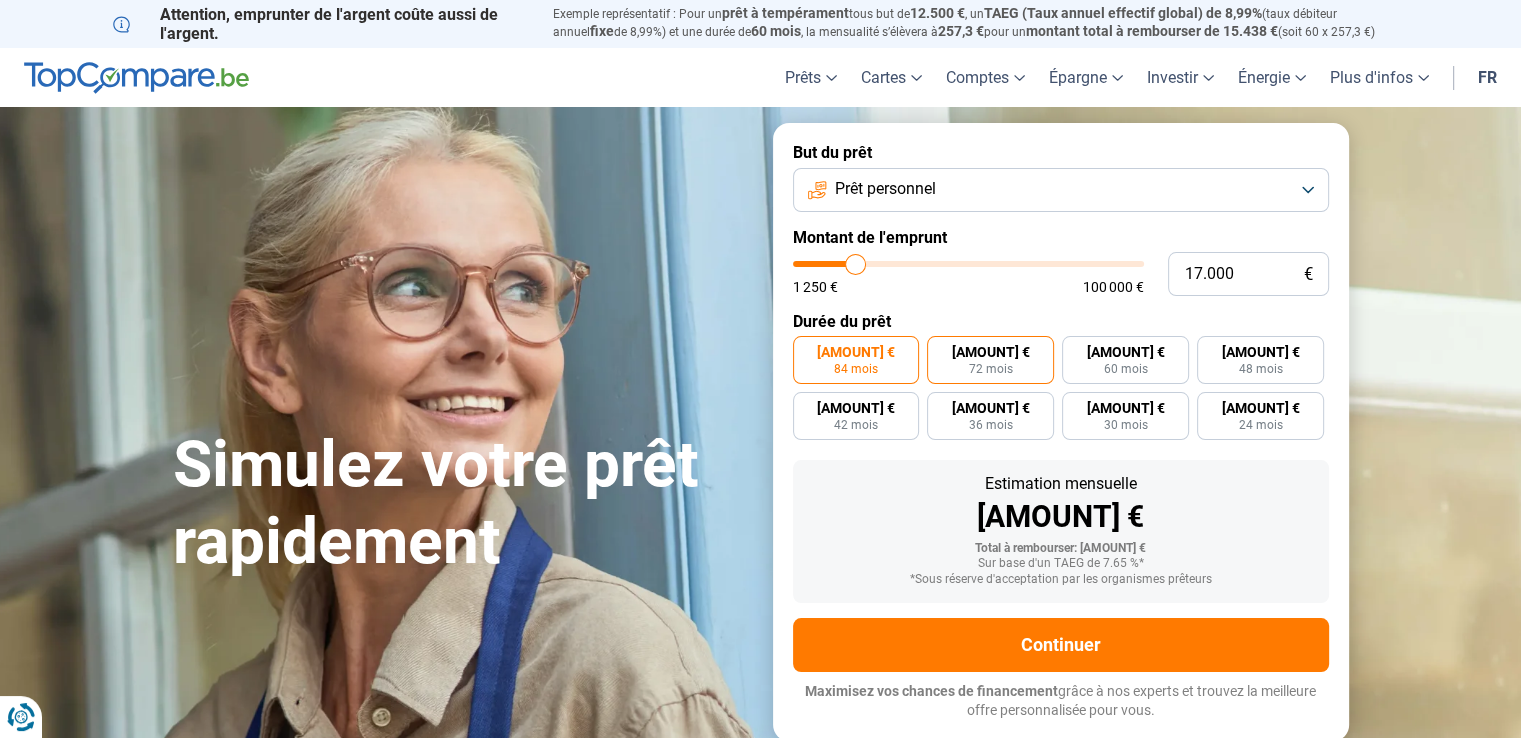 click on "[AMOUNT] € [MONTHS] mois" at bounding box center [990, 360] 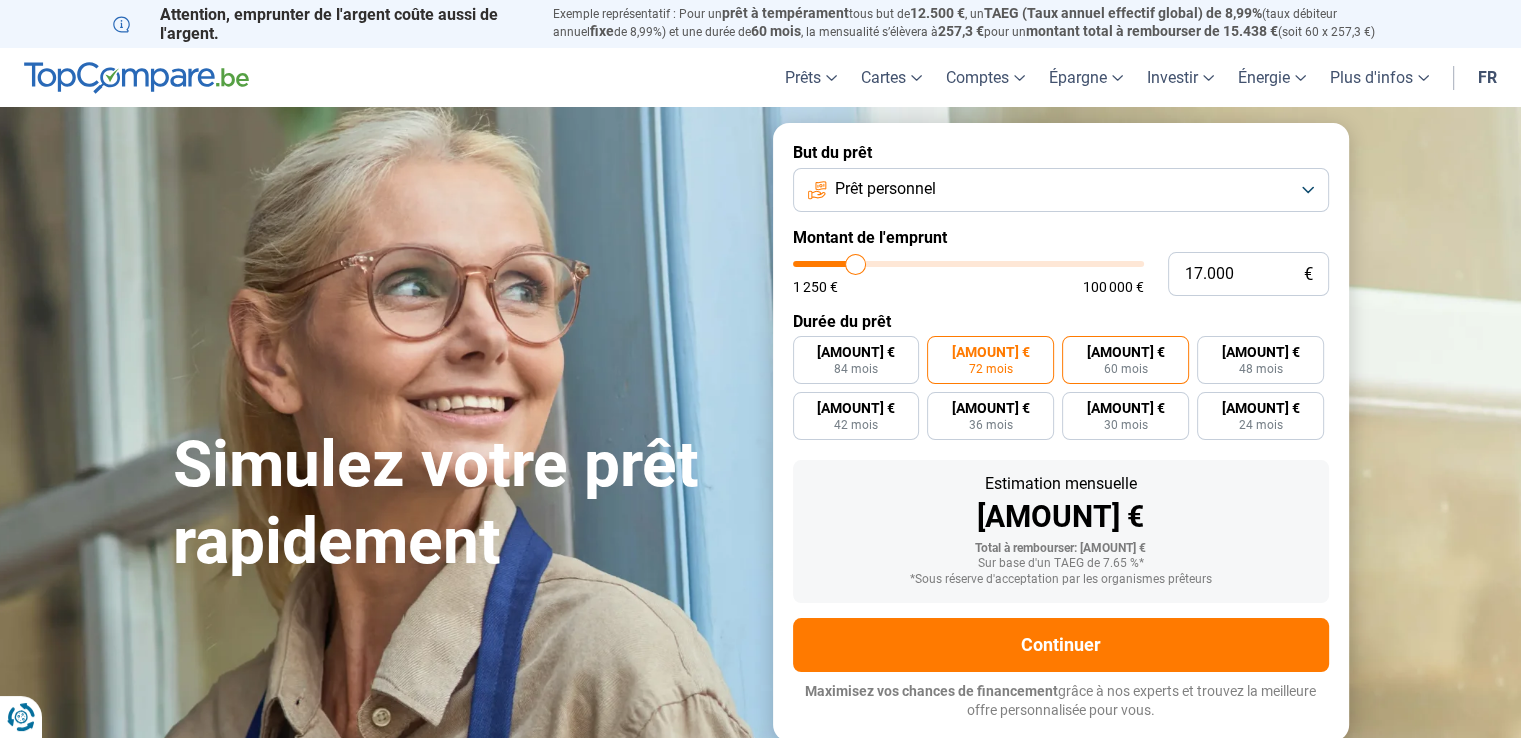 click on "60 mois" at bounding box center [1126, 369] 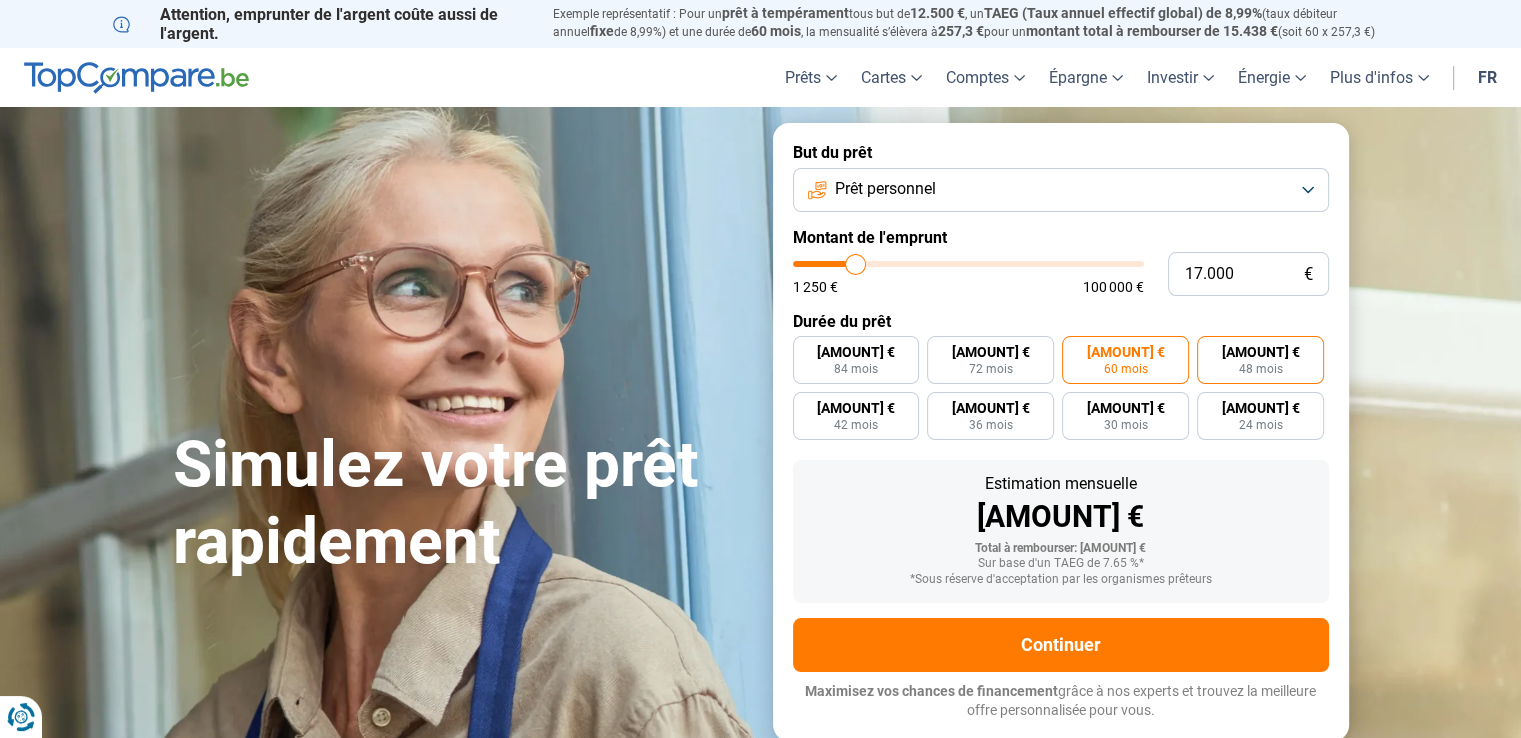 click on "[AMOUNT] € [MONTHS] mois" at bounding box center [1260, 360] 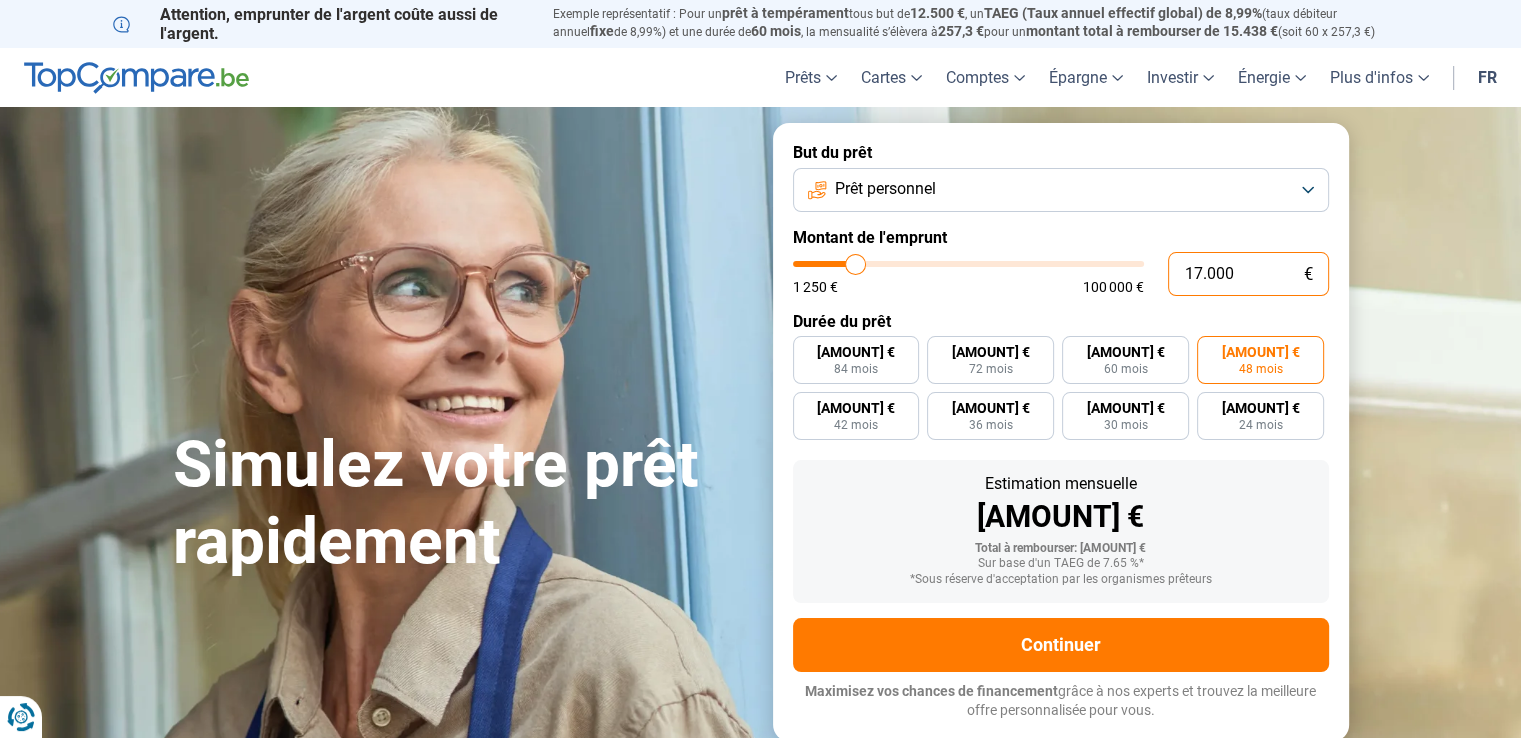 drag, startPoint x: 1240, startPoint y: 281, endPoint x: 1095, endPoint y: 126, distance: 212.24985 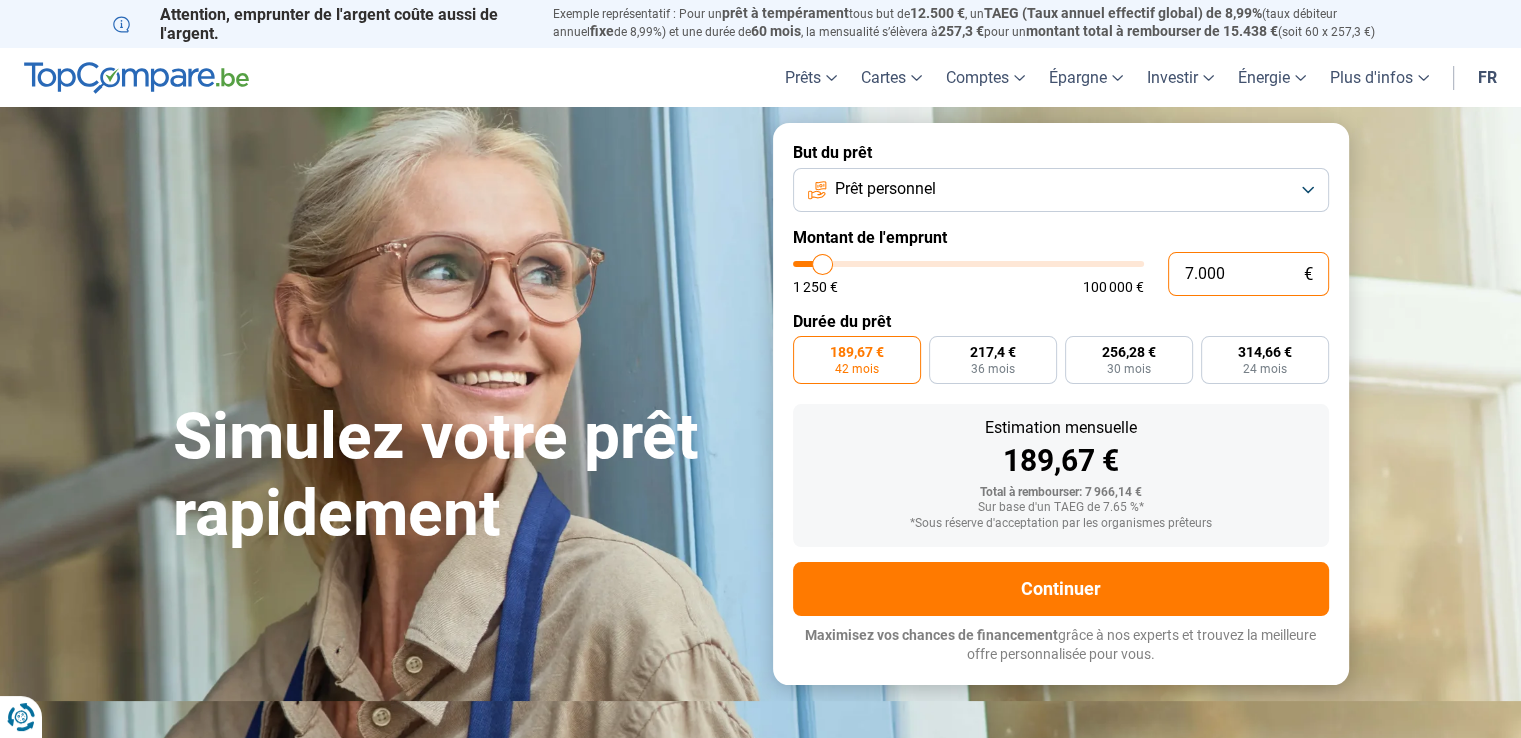 type on "7.000" 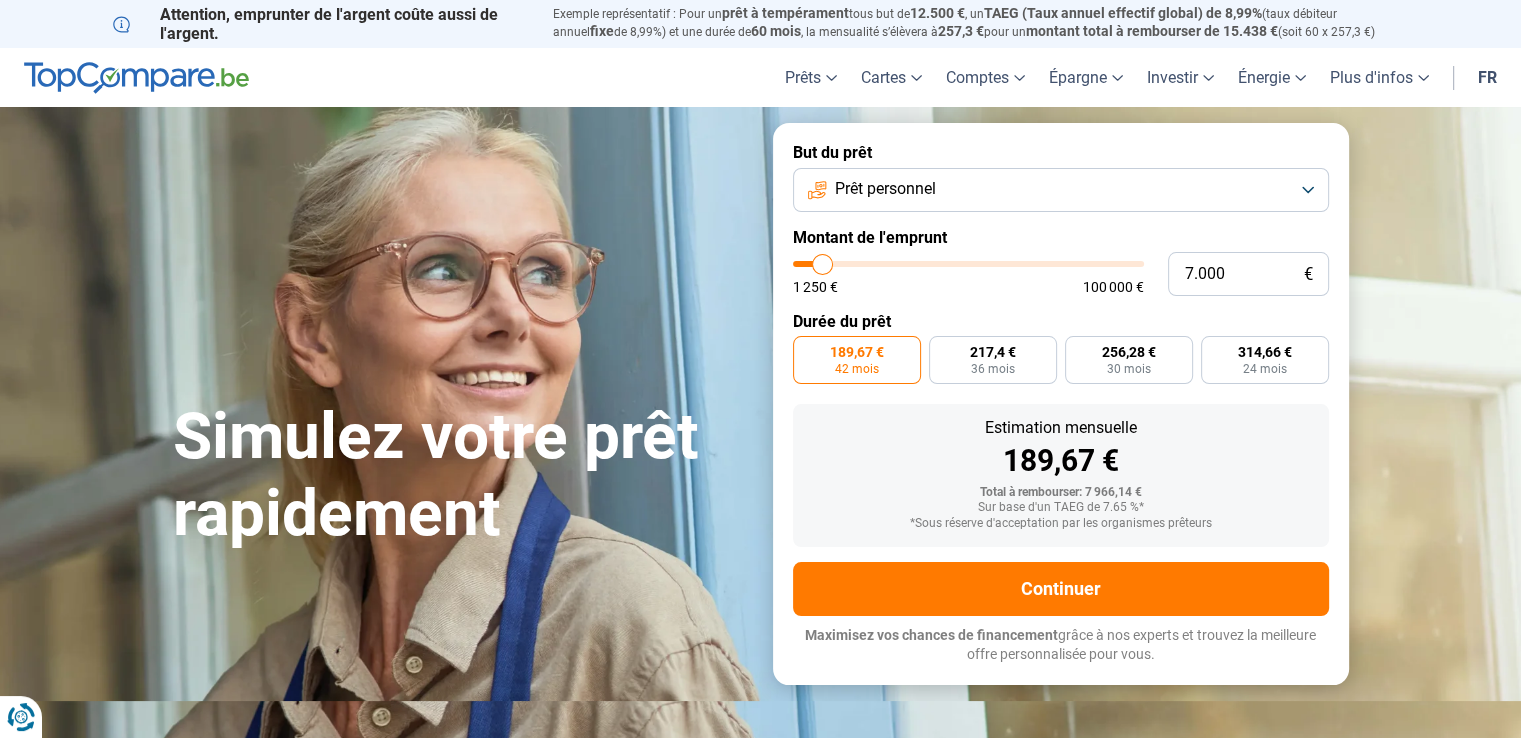 click on "Montant de l'emprunt" at bounding box center (1061, 237) 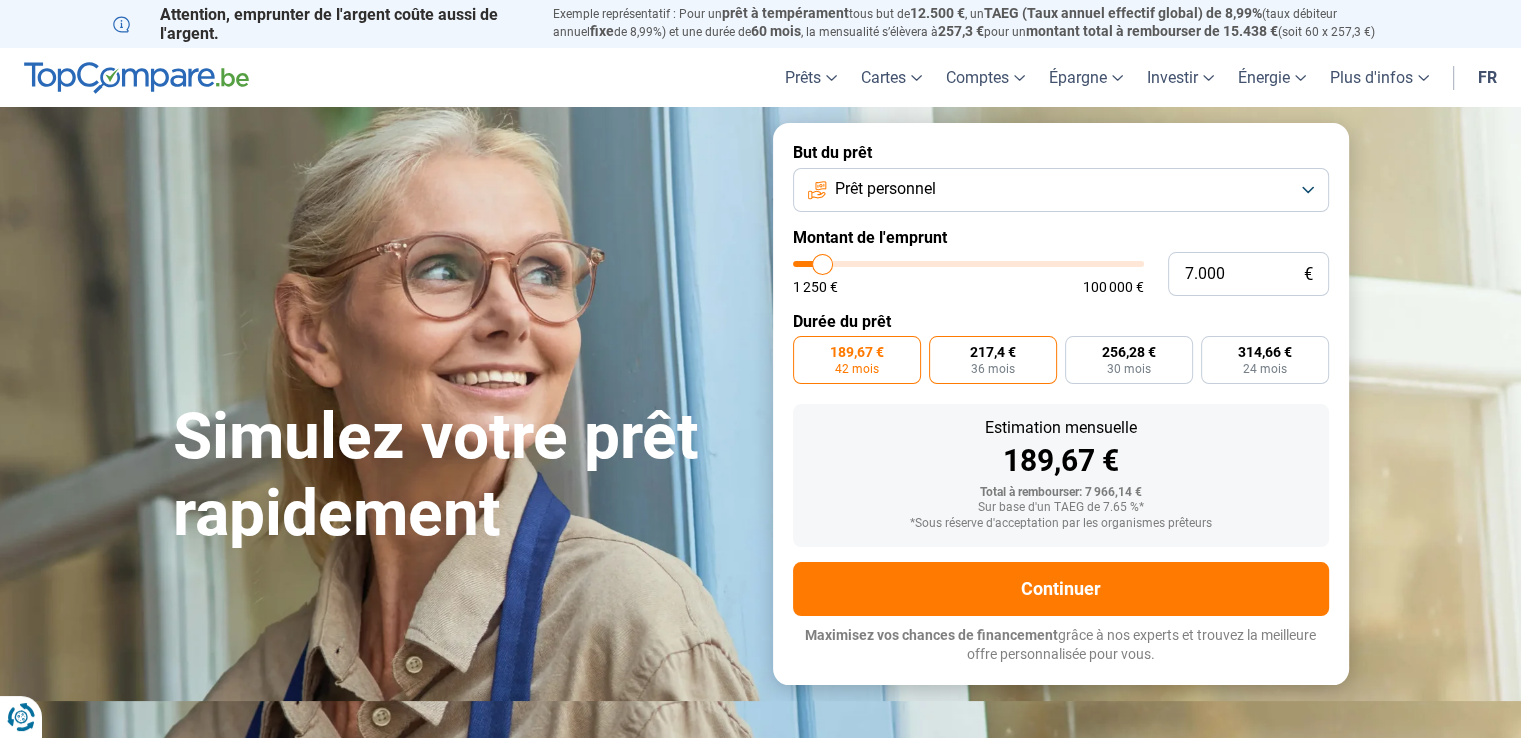 click on "36 mois" at bounding box center [993, 369] 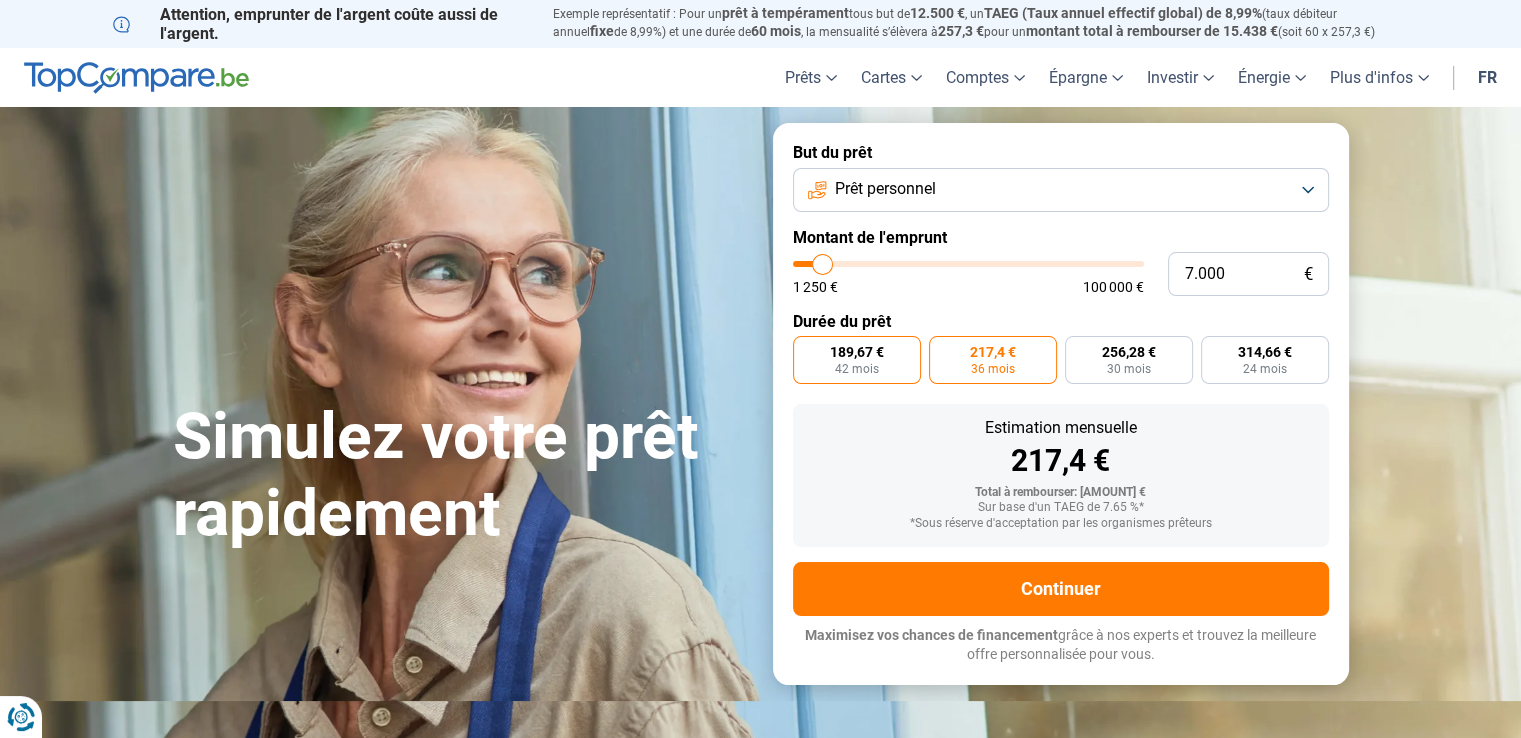 click on "[AMOUNT] € [MONTHS] mois" at bounding box center [857, 360] 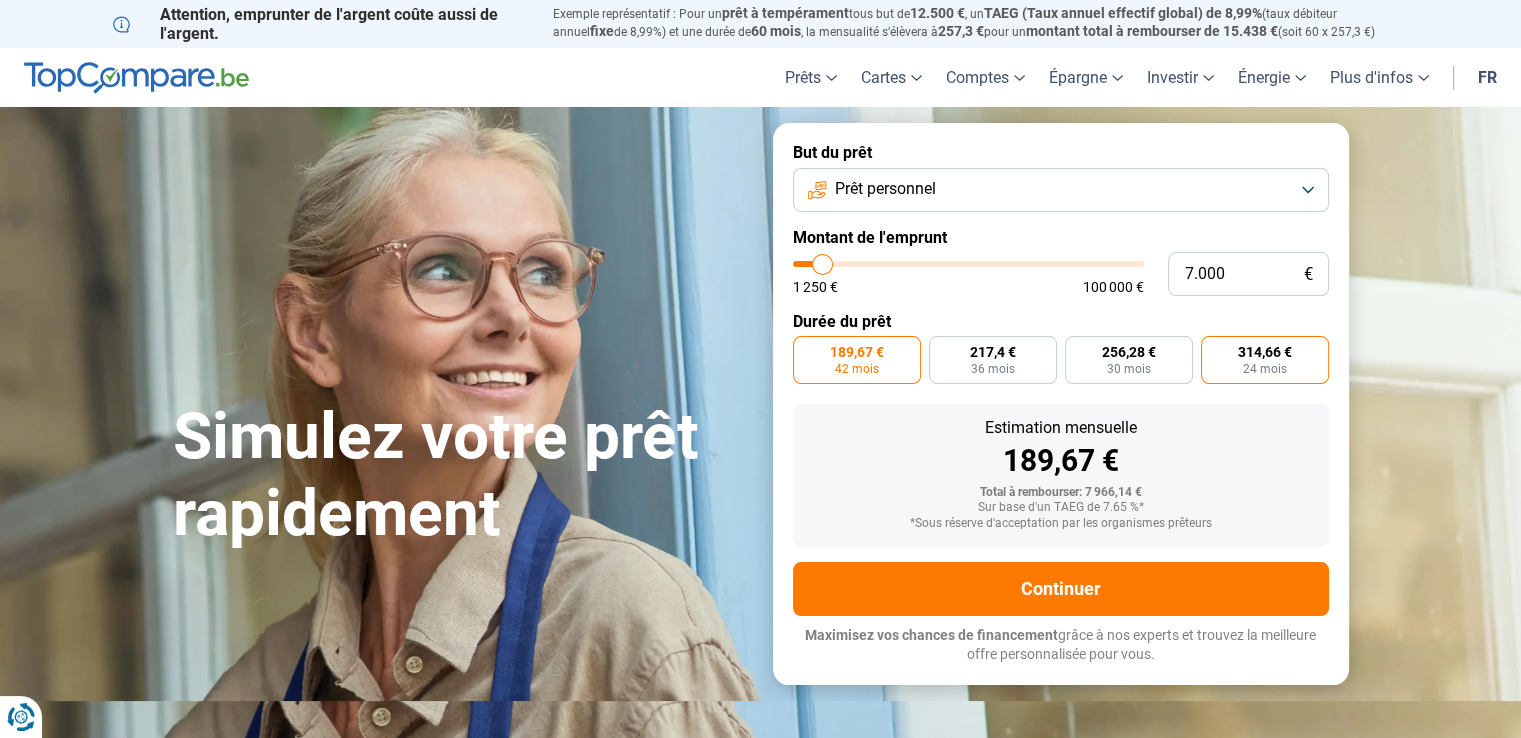 click on "314,66 €" at bounding box center [1265, 352] 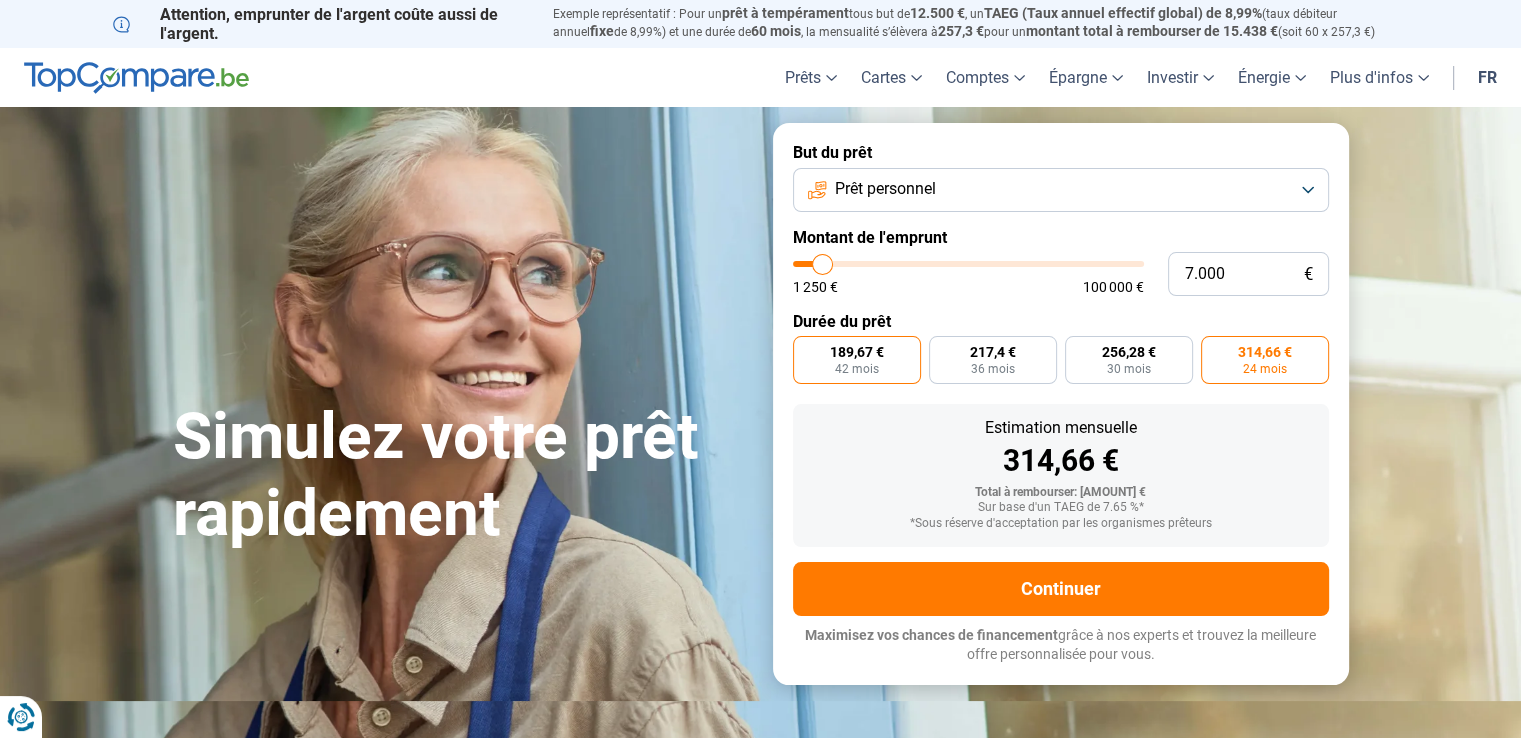 click on "189,67 €" at bounding box center [857, 352] 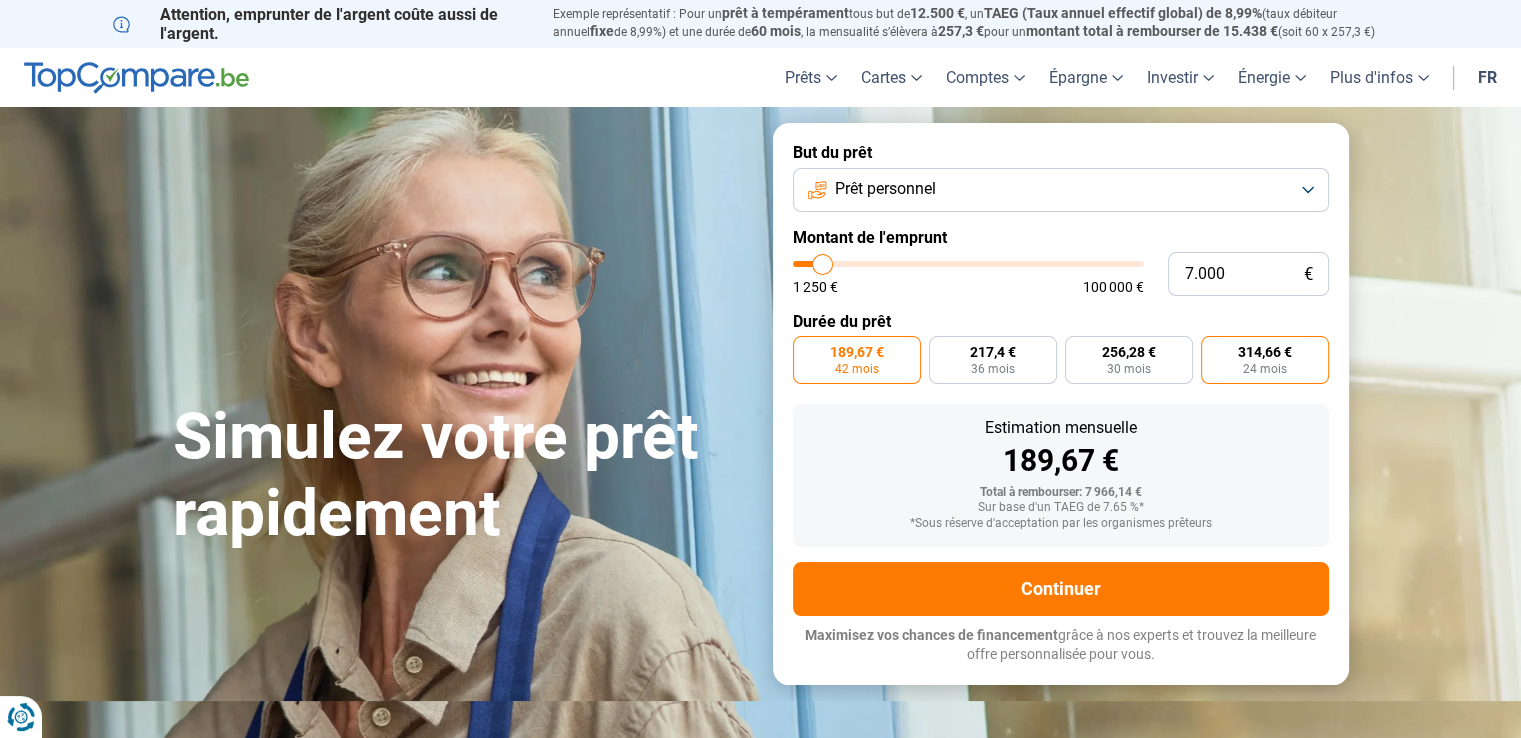 click on "[AMOUNT] € [MONTHS] mois" at bounding box center (1265, 360) 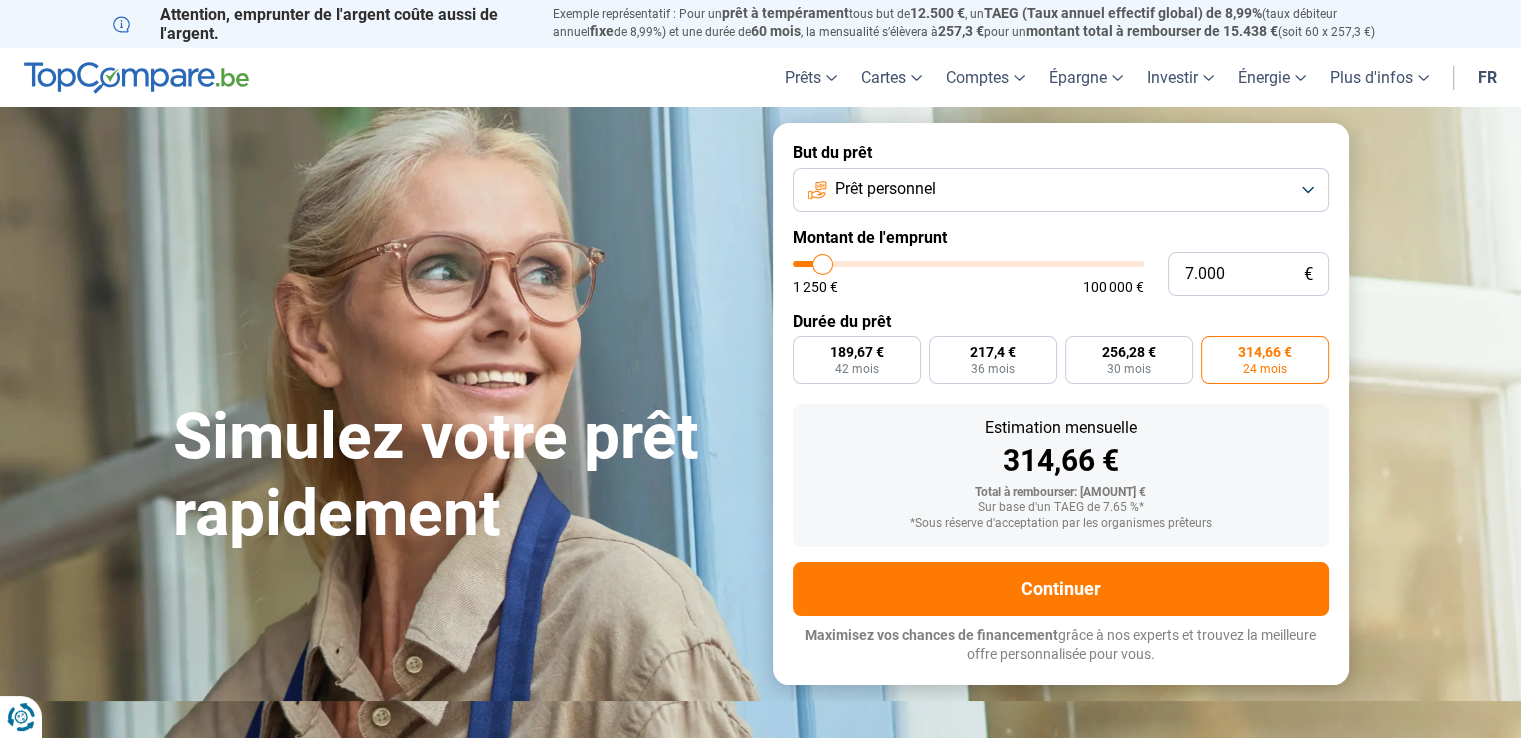 click on "24 mois" at bounding box center [1265, 369] 